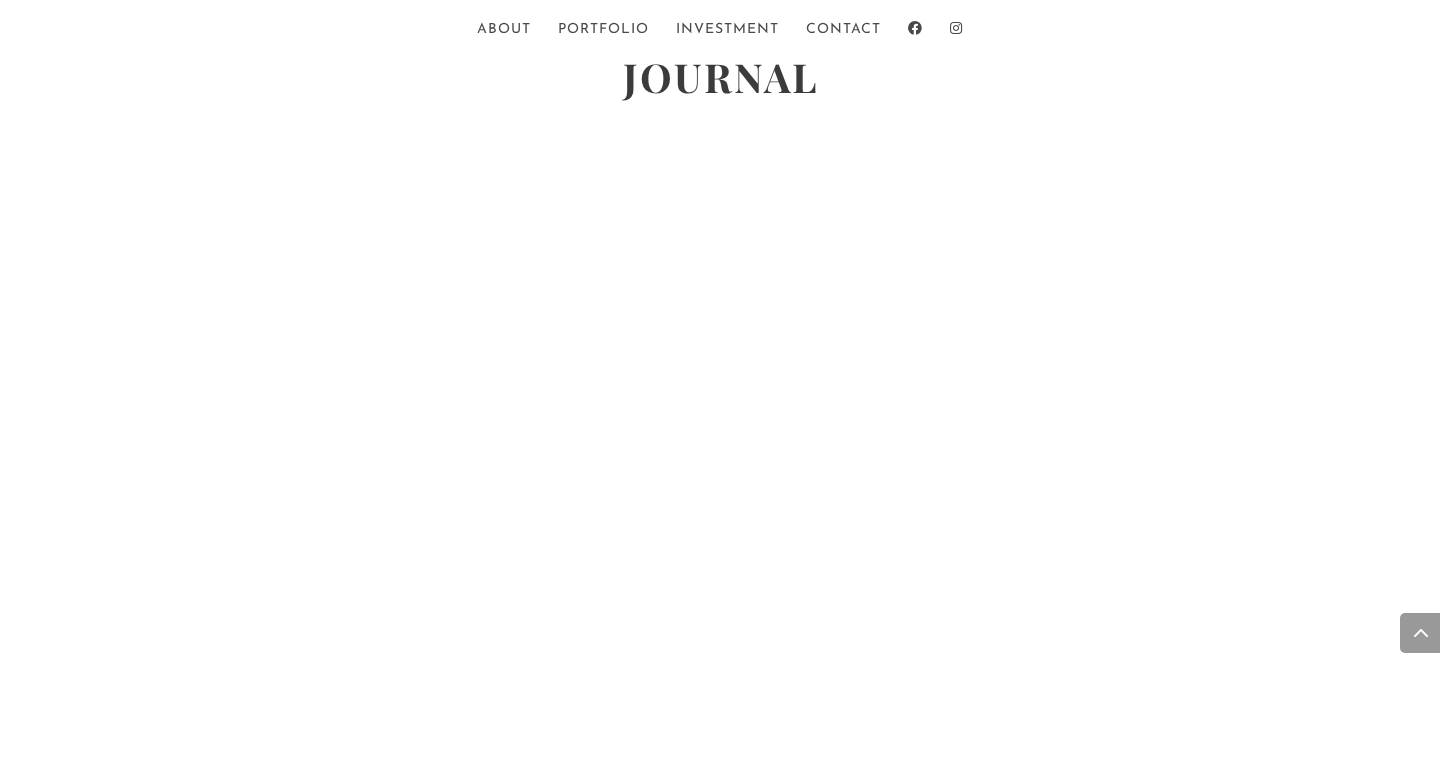 scroll, scrollTop: 4347, scrollLeft: 0, axis: vertical 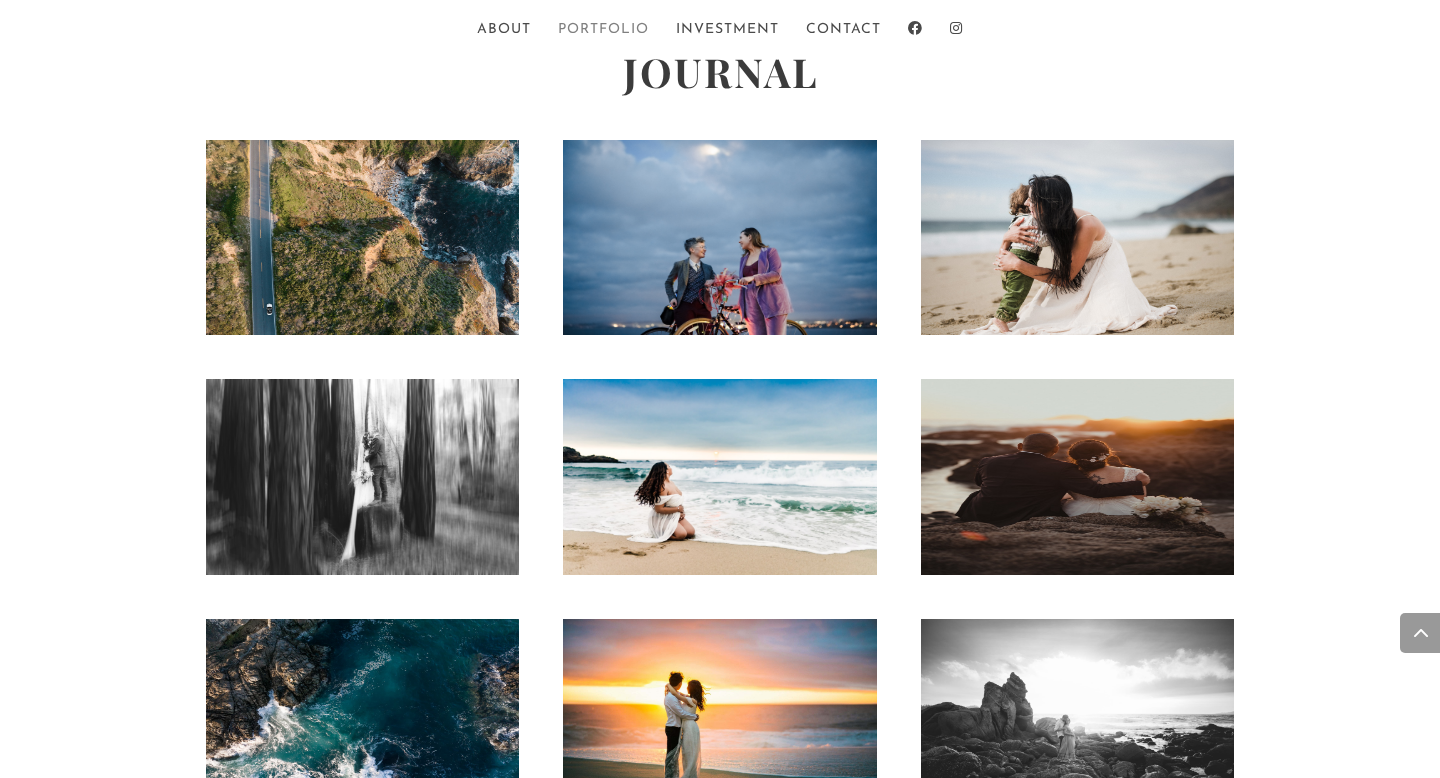 click on "Portfolio" at bounding box center [603, 40] 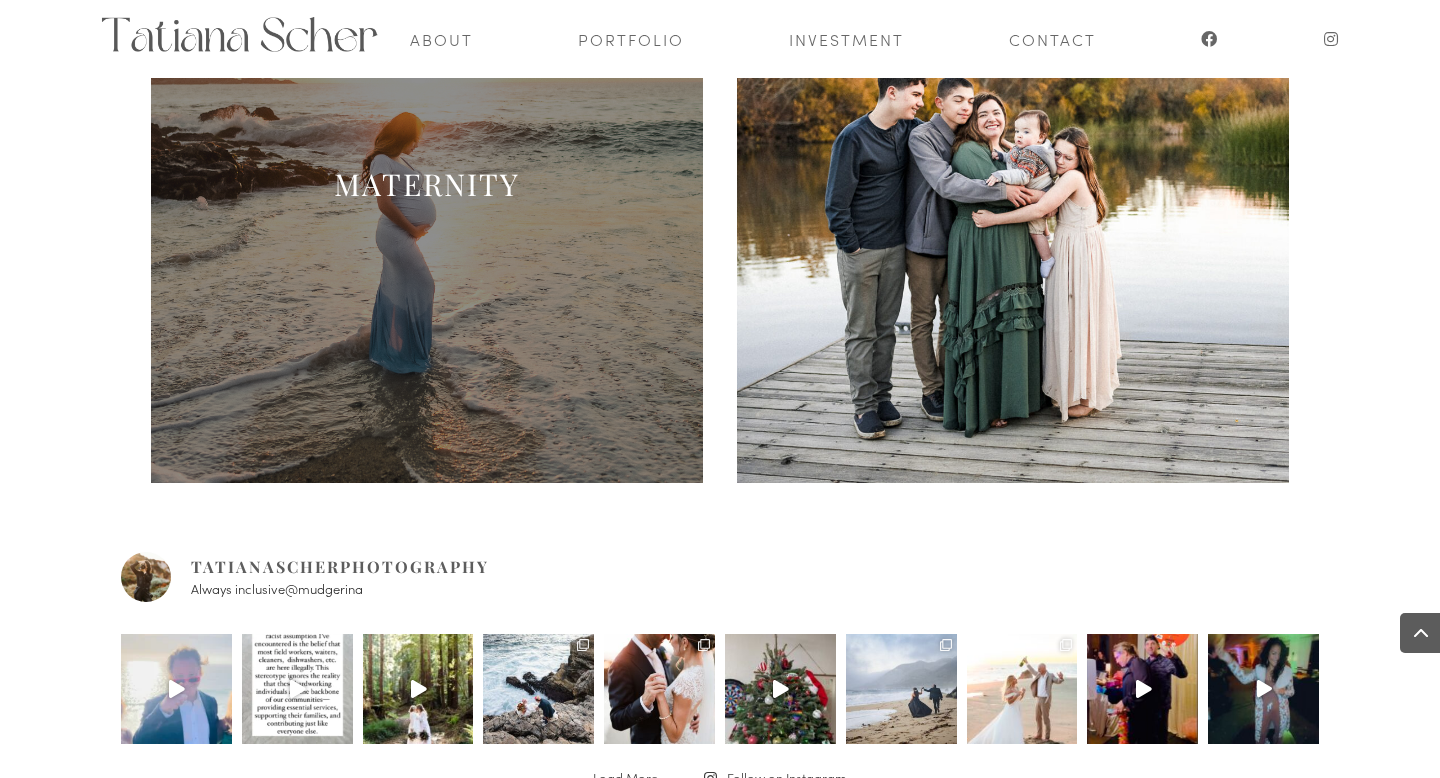 scroll, scrollTop: 0, scrollLeft: 0, axis: both 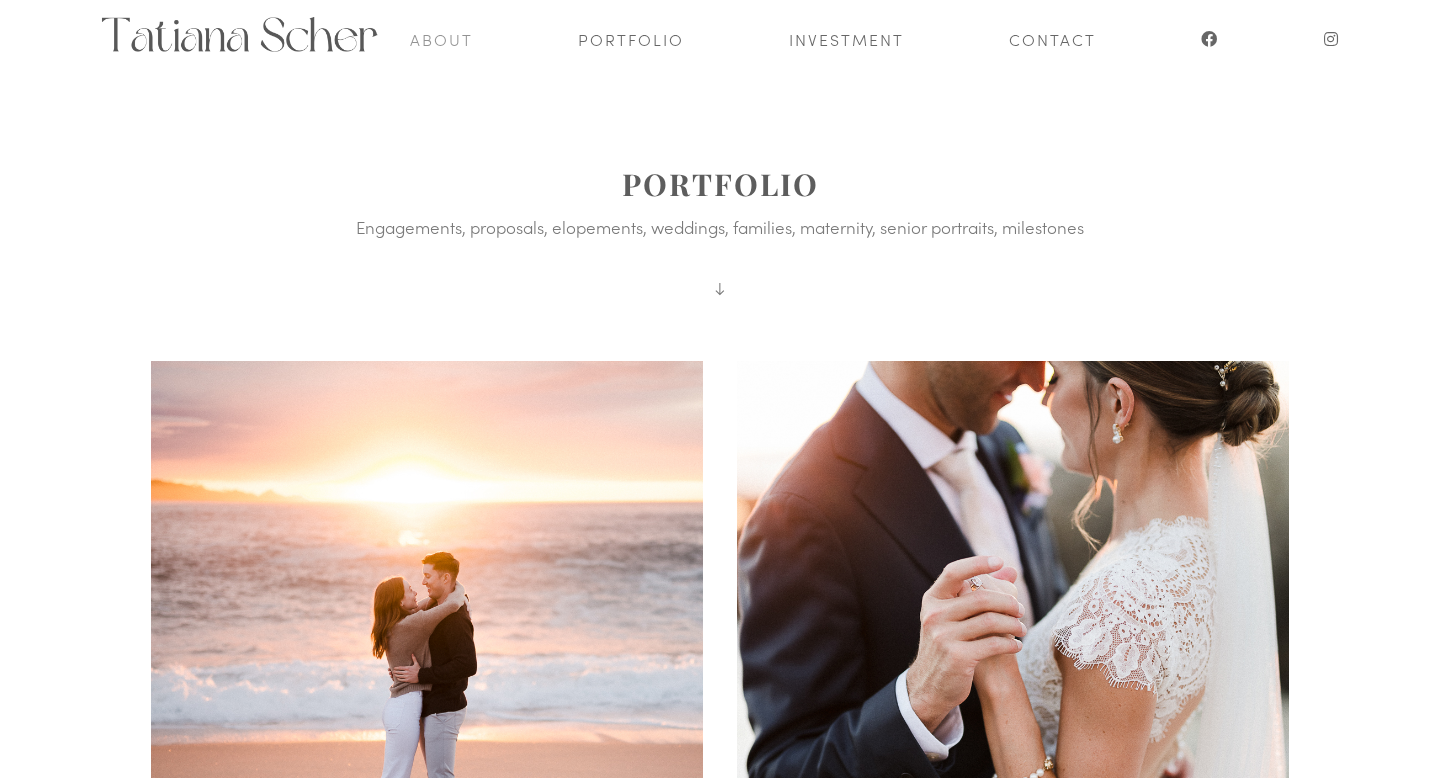 click on "About" at bounding box center (441, 39) 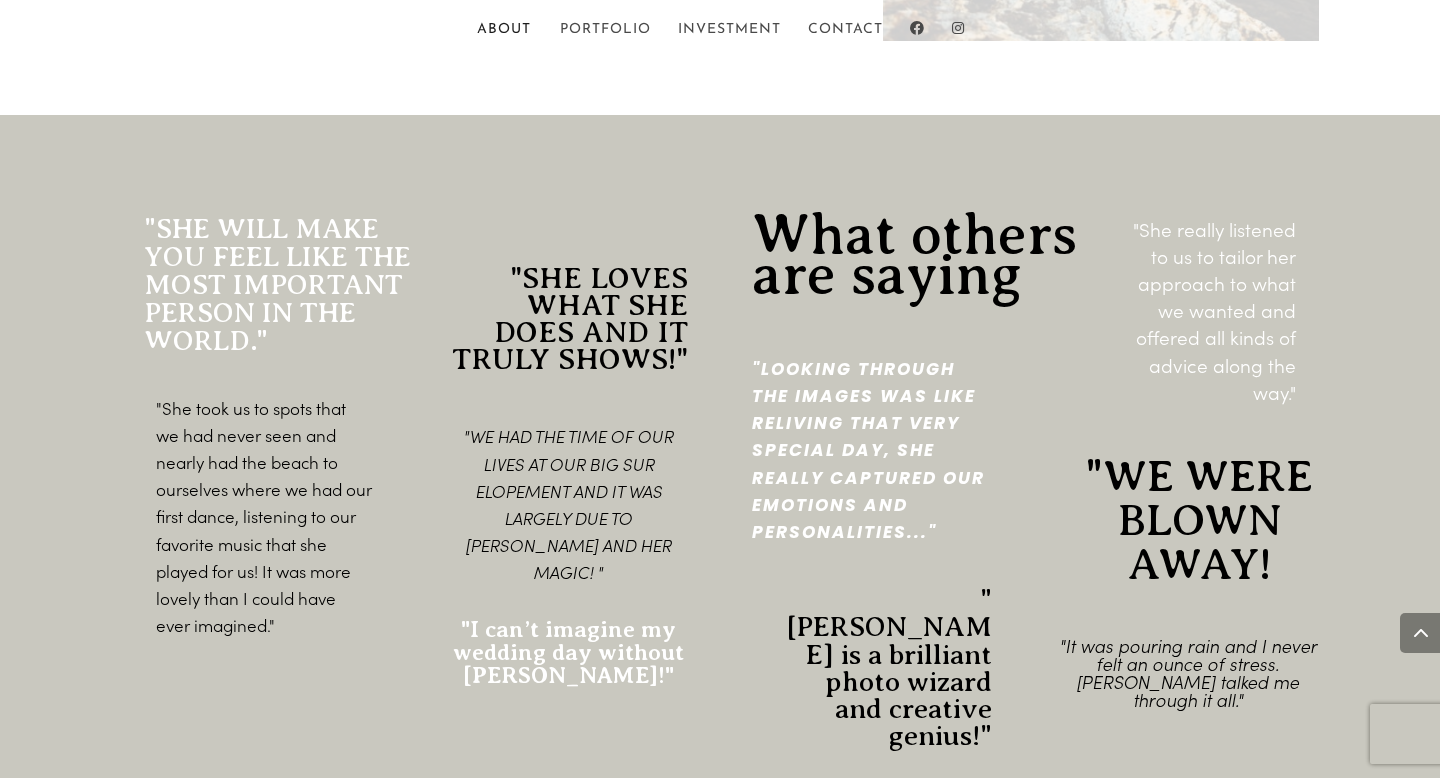scroll, scrollTop: 2077, scrollLeft: 0, axis: vertical 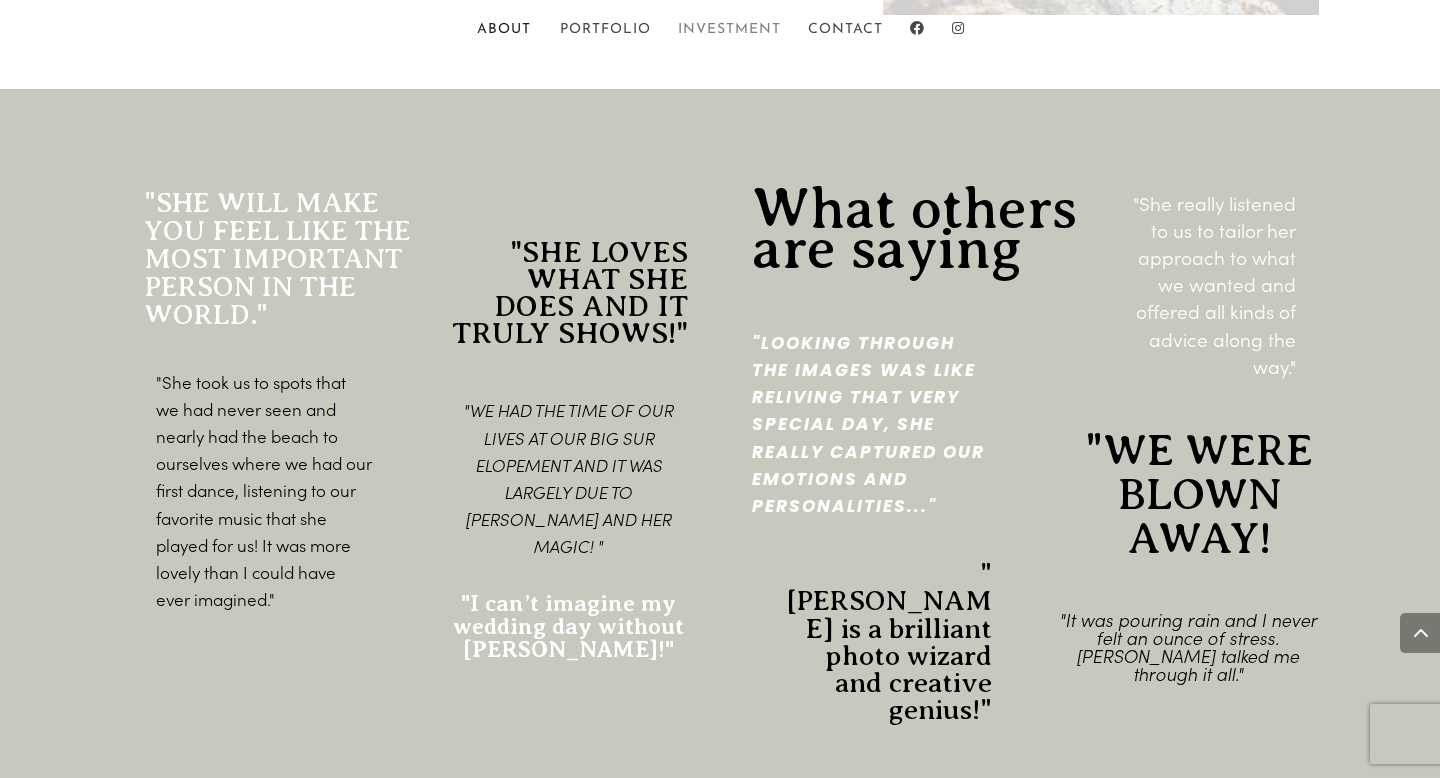 click on "Investment" at bounding box center (729, 40) 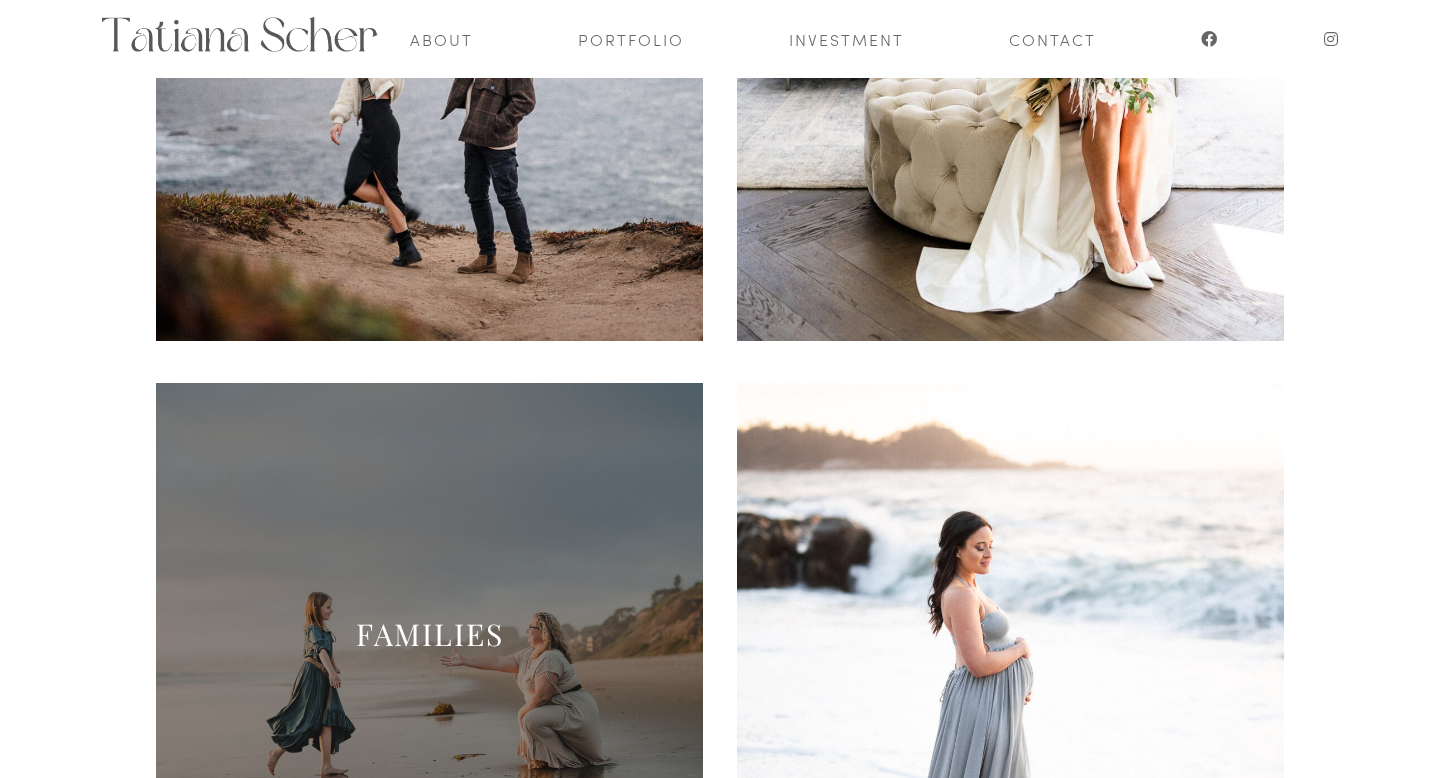 scroll, scrollTop: 493, scrollLeft: 0, axis: vertical 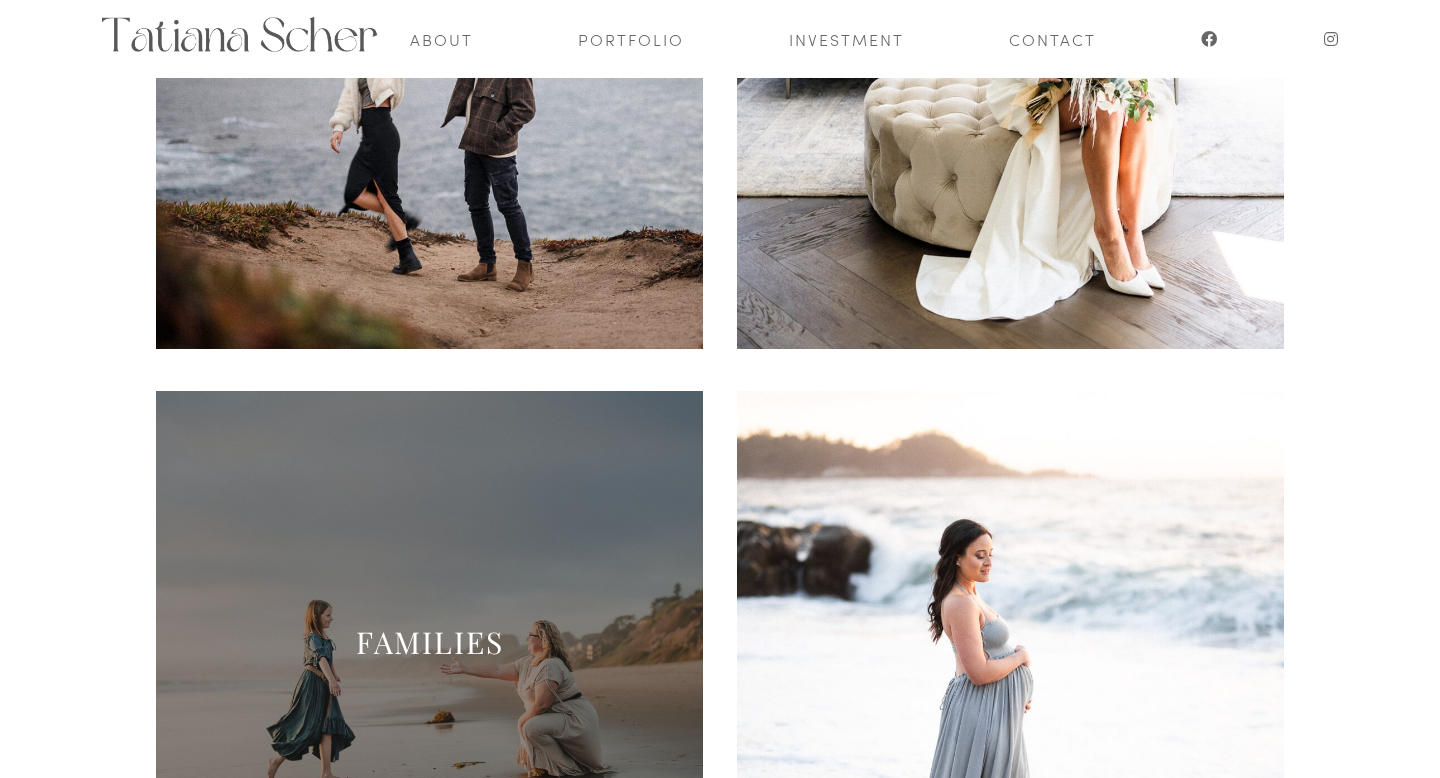 click on "FAMILIES" at bounding box center [430, 642] 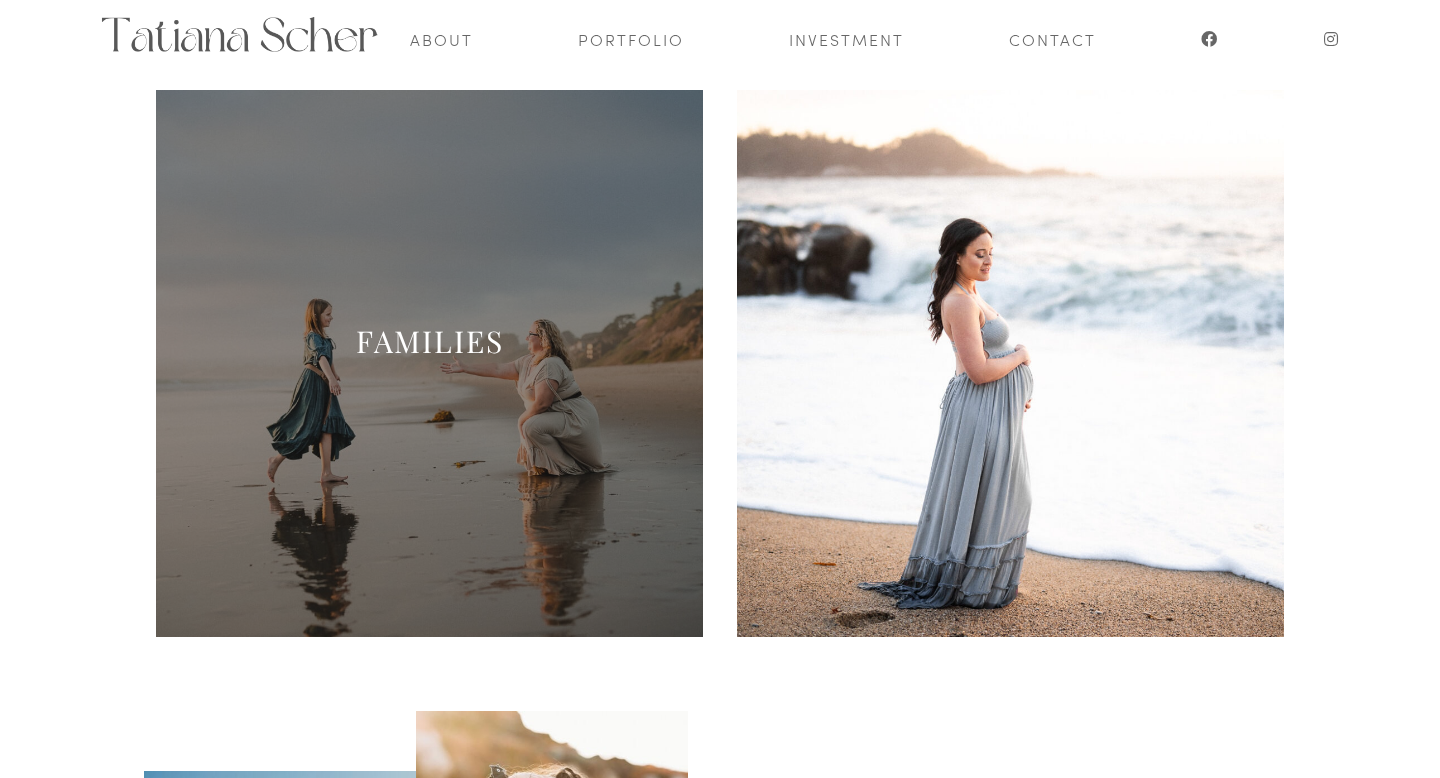 scroll, scrollTop: 795, scrollLeft: 0, axis: vertical 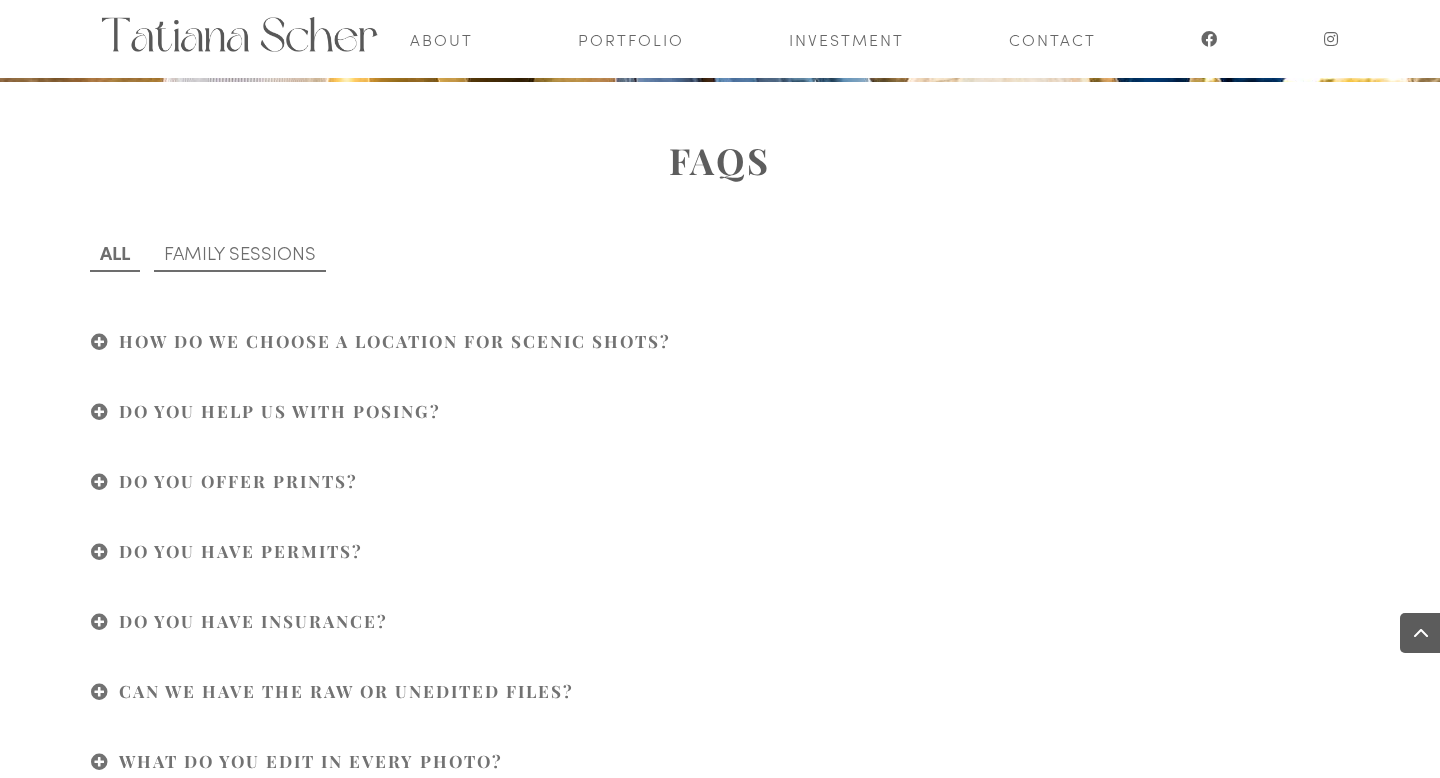 click on "Family Sessions" at bounding box center (240, 253) 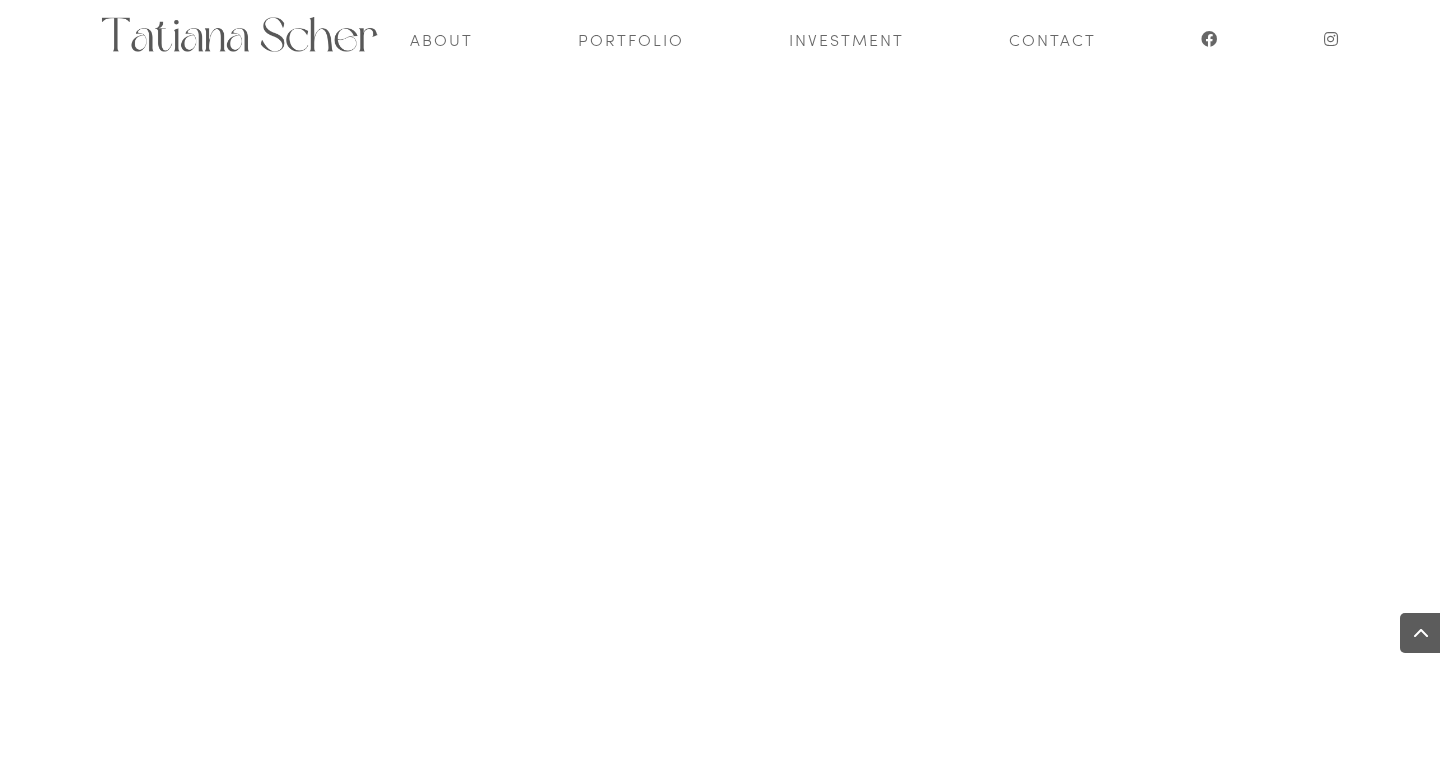 scroll, scrollTop: 11014, scrollLeft: 0, axis: vertical 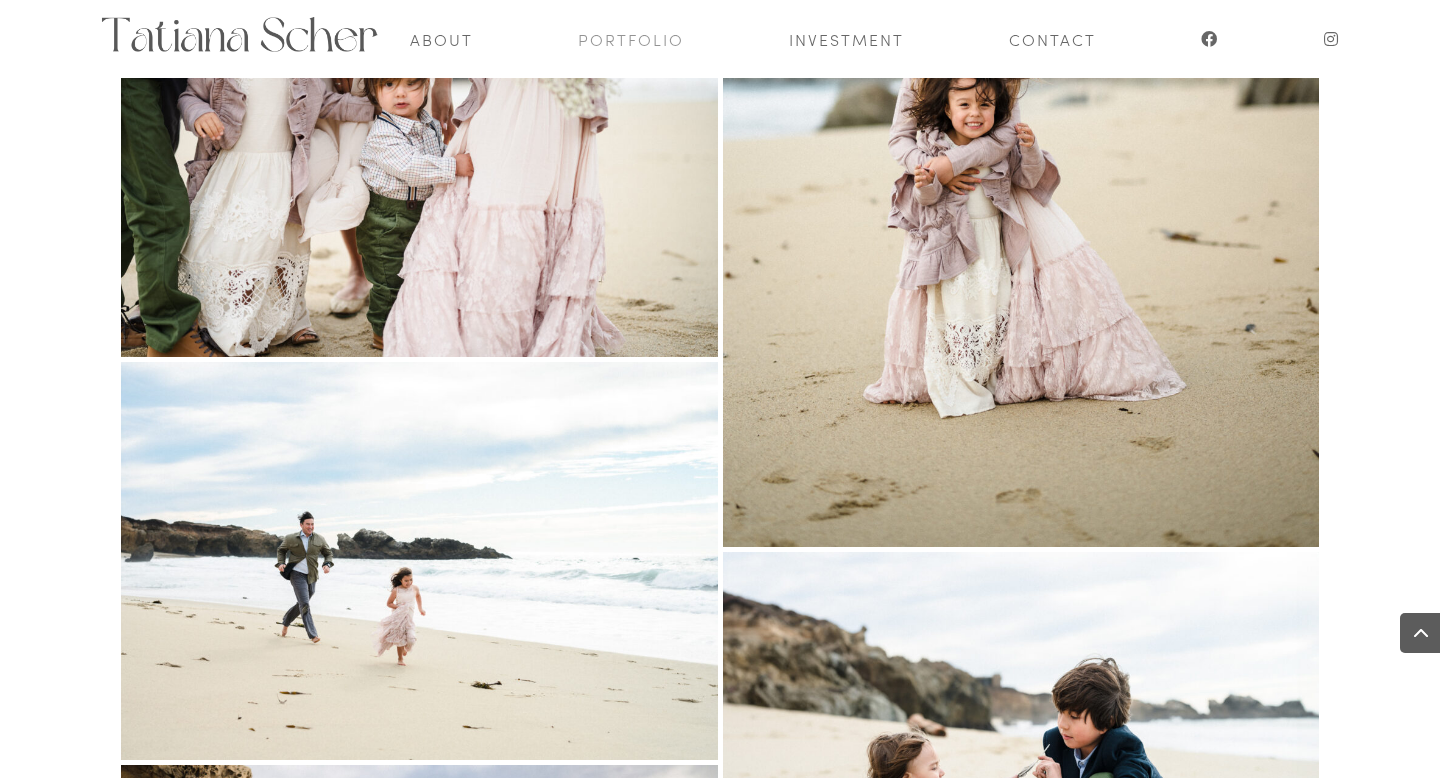 click on "Portfolio" at bounding box center (631, 39) 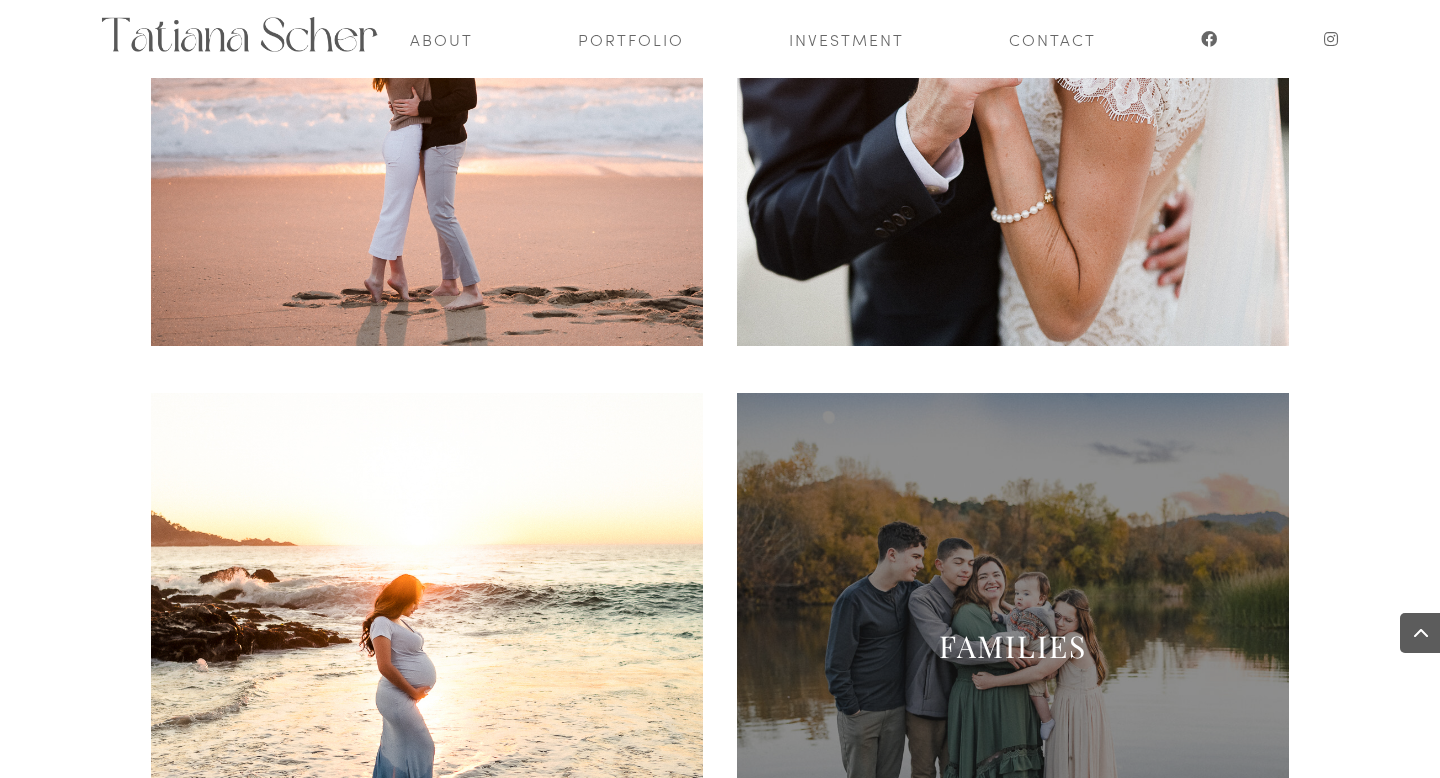 scroll, scrollTop: 0, scrollLeft: 0, axis: both 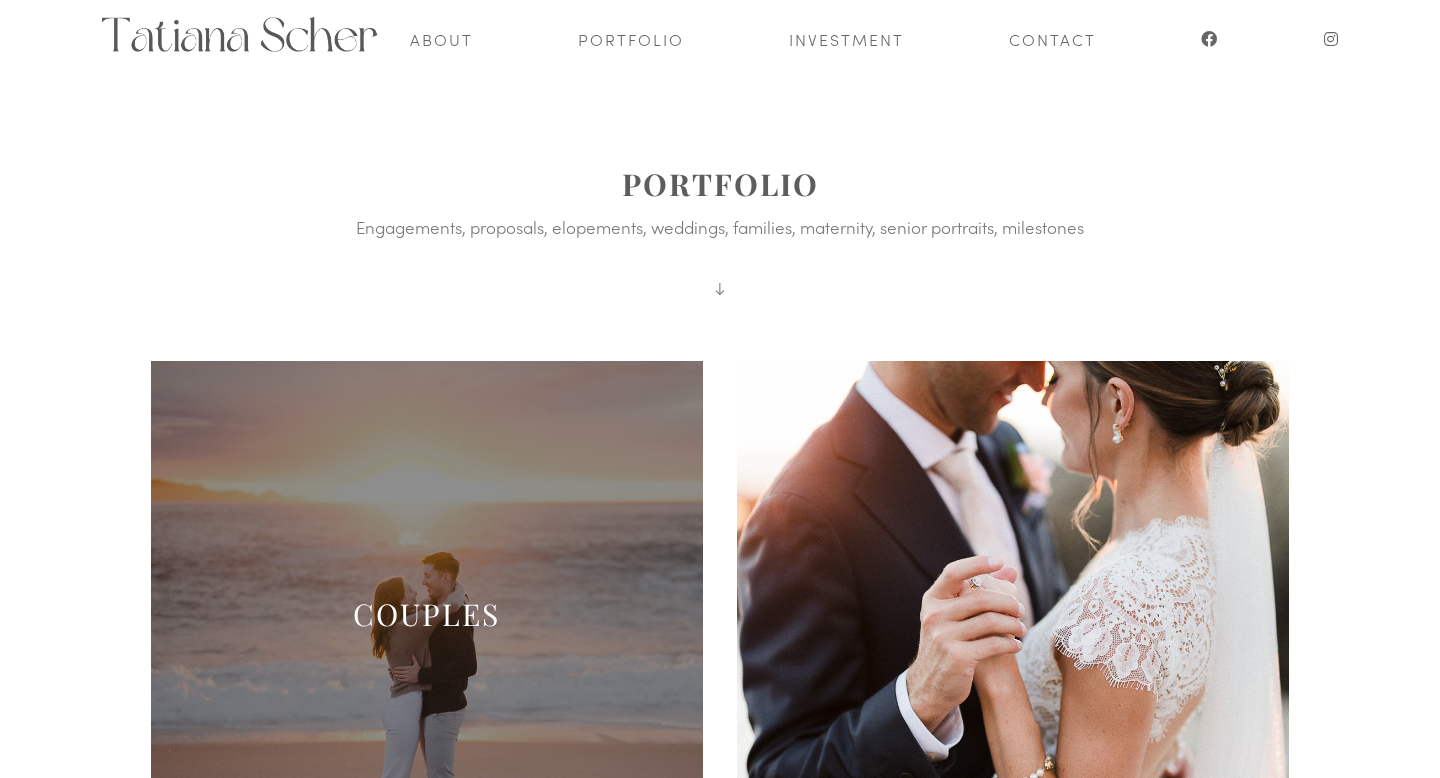 click on "COUPLES" at bounding box center [426, 614] 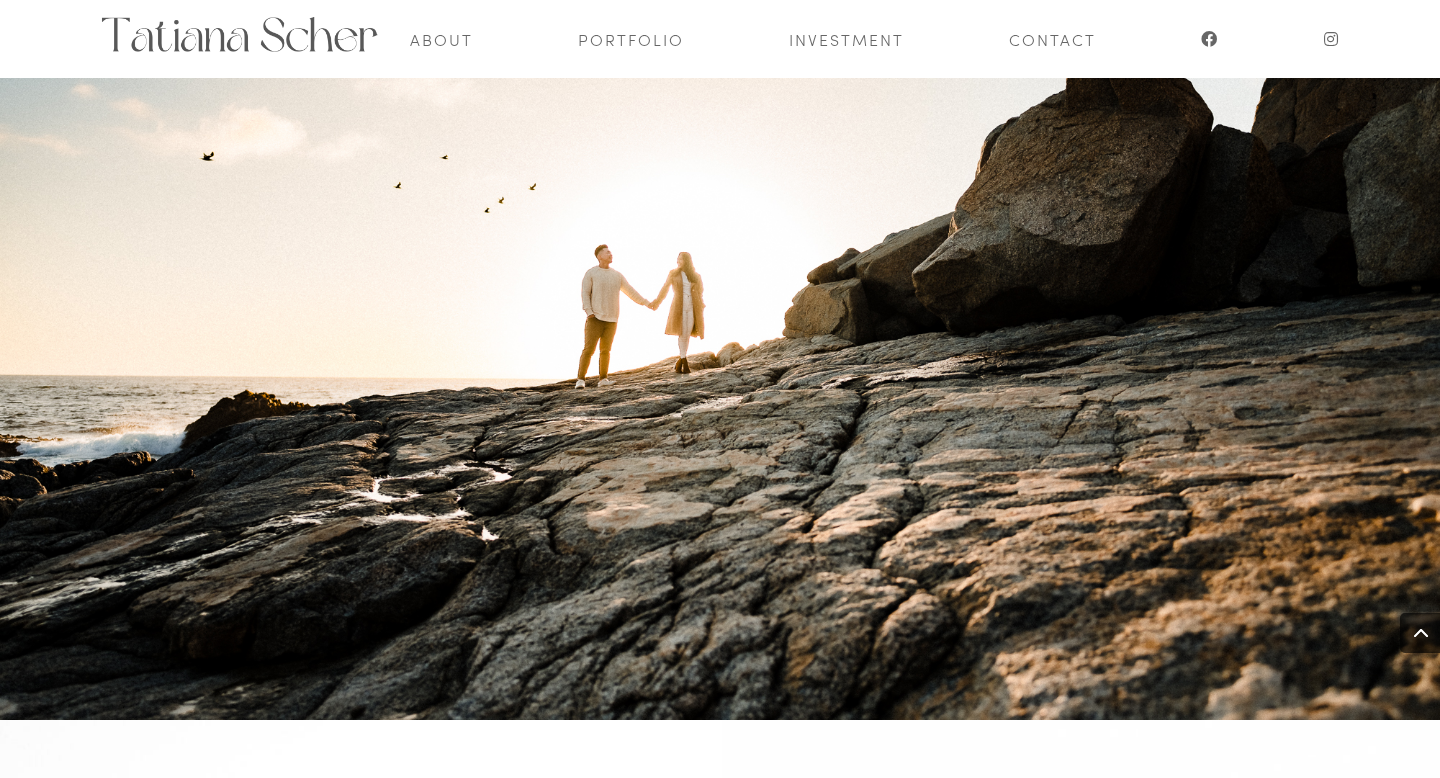 scroll, scrollTop: 0, scrollLeft: 0, axis: both 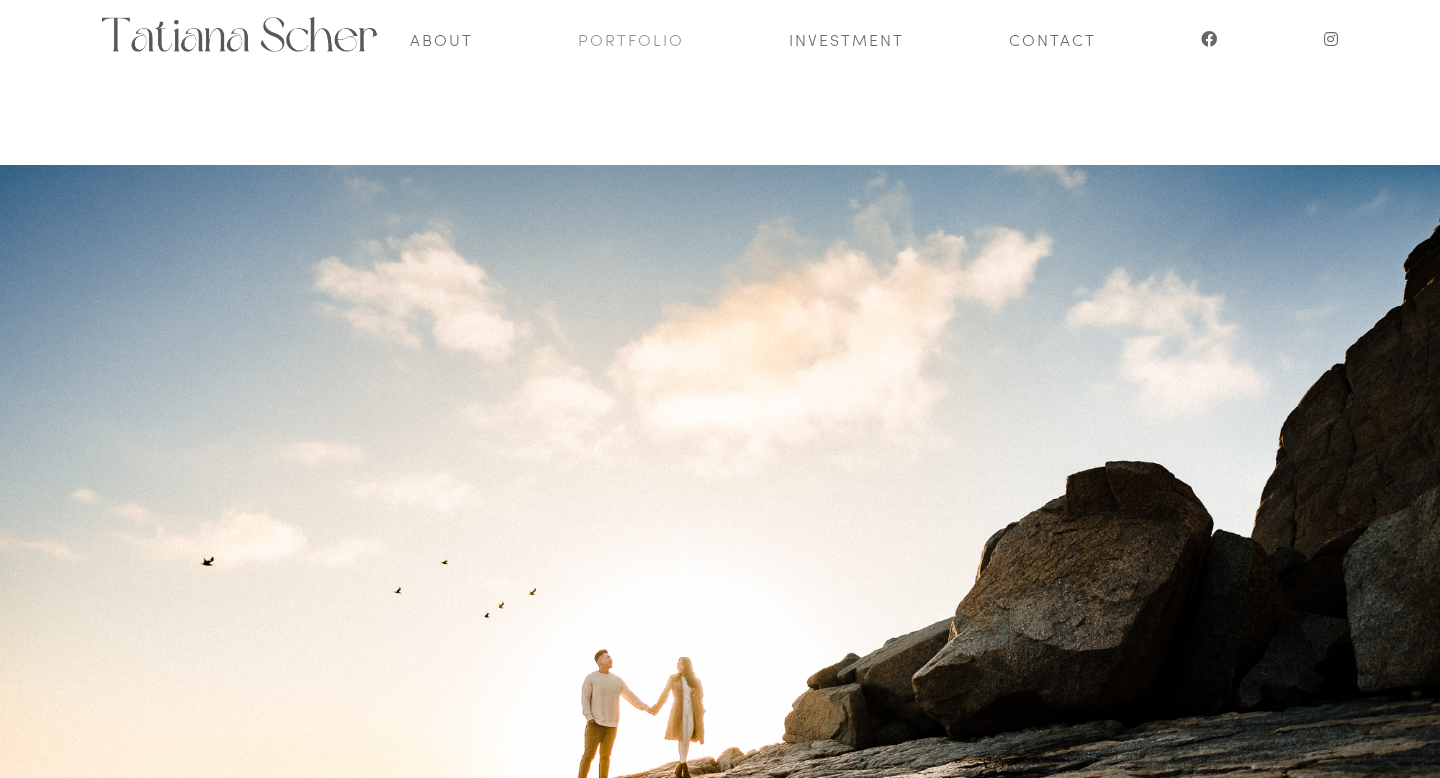 click on "Portfolio" at bounding box center (631, 39) 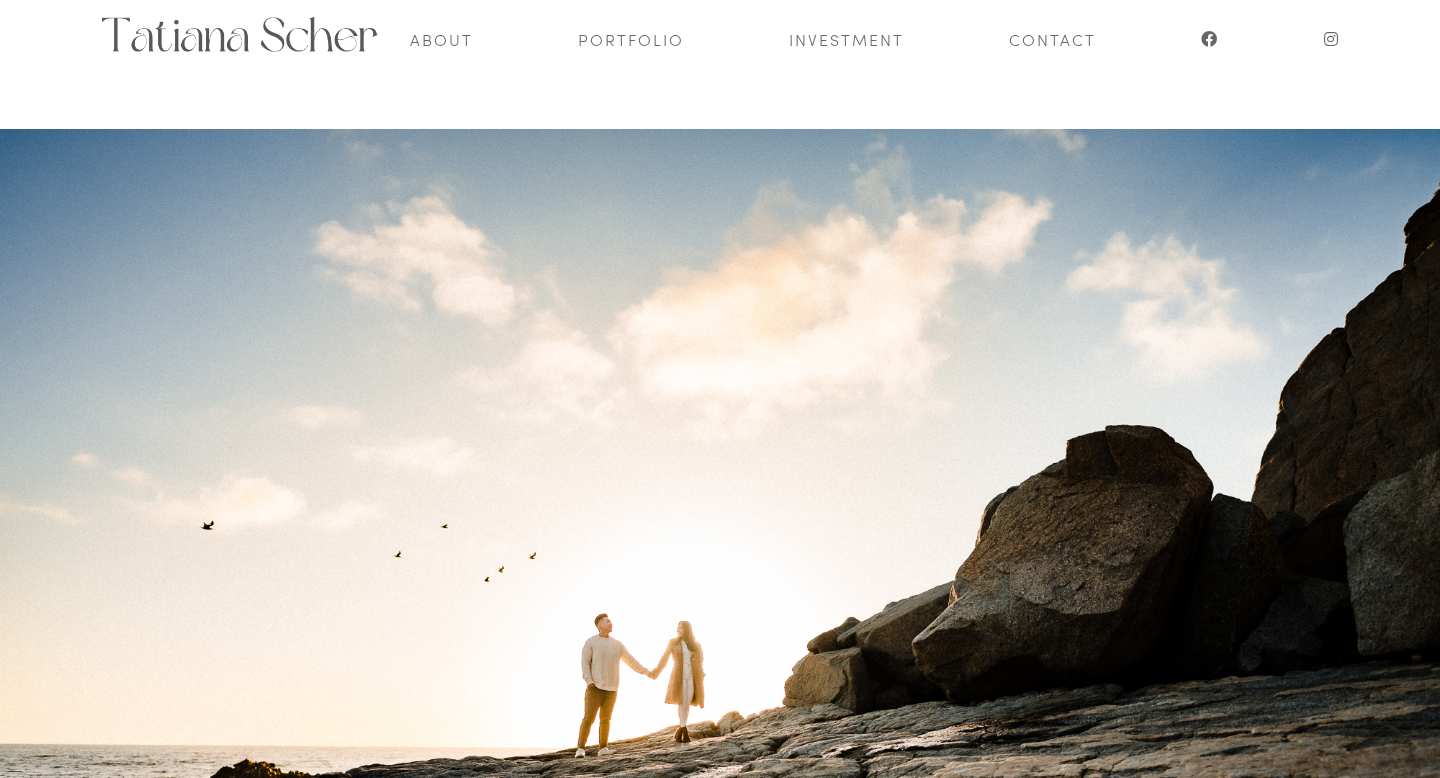 scroll, scrollTop: 74, scrollLeft: 0, axis: vertical 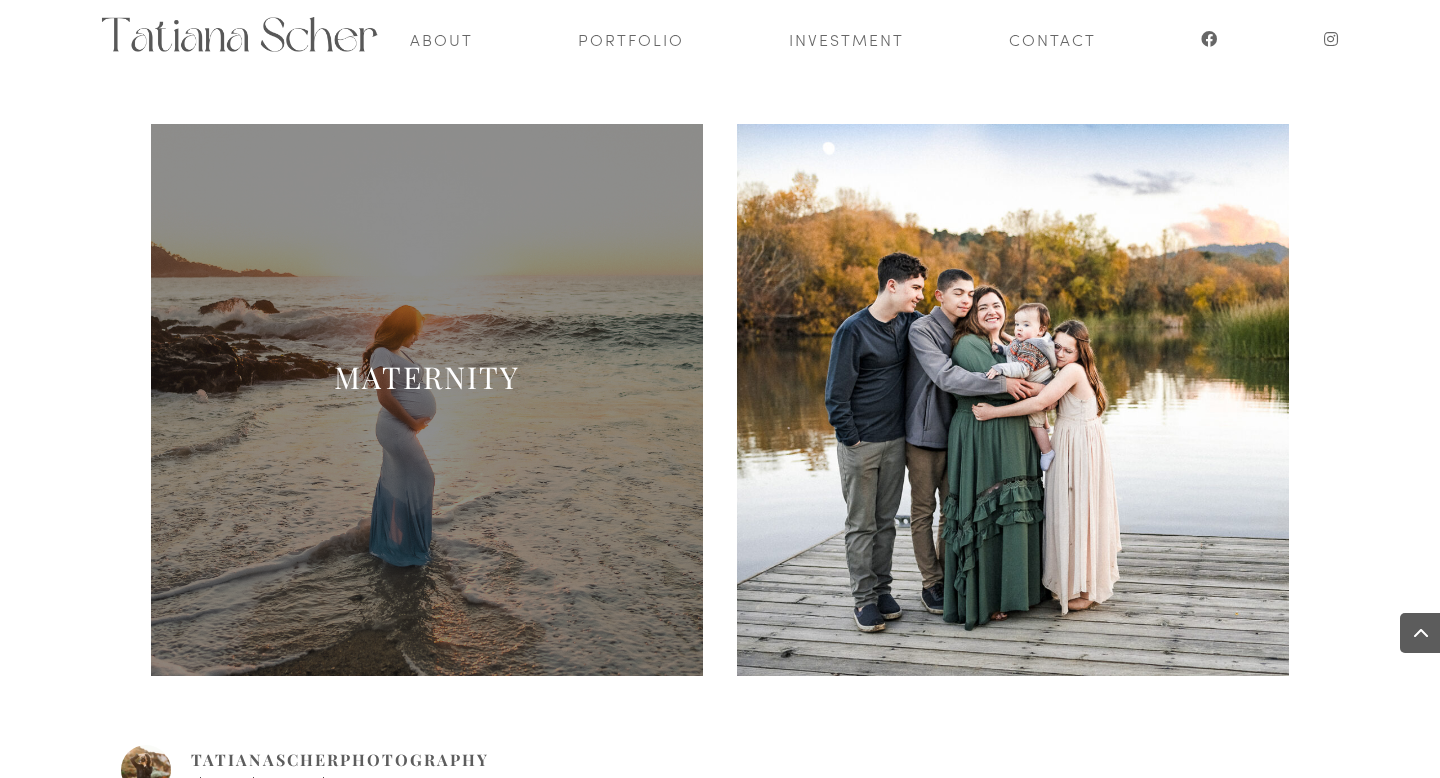 click at bounding box center (427, 400) 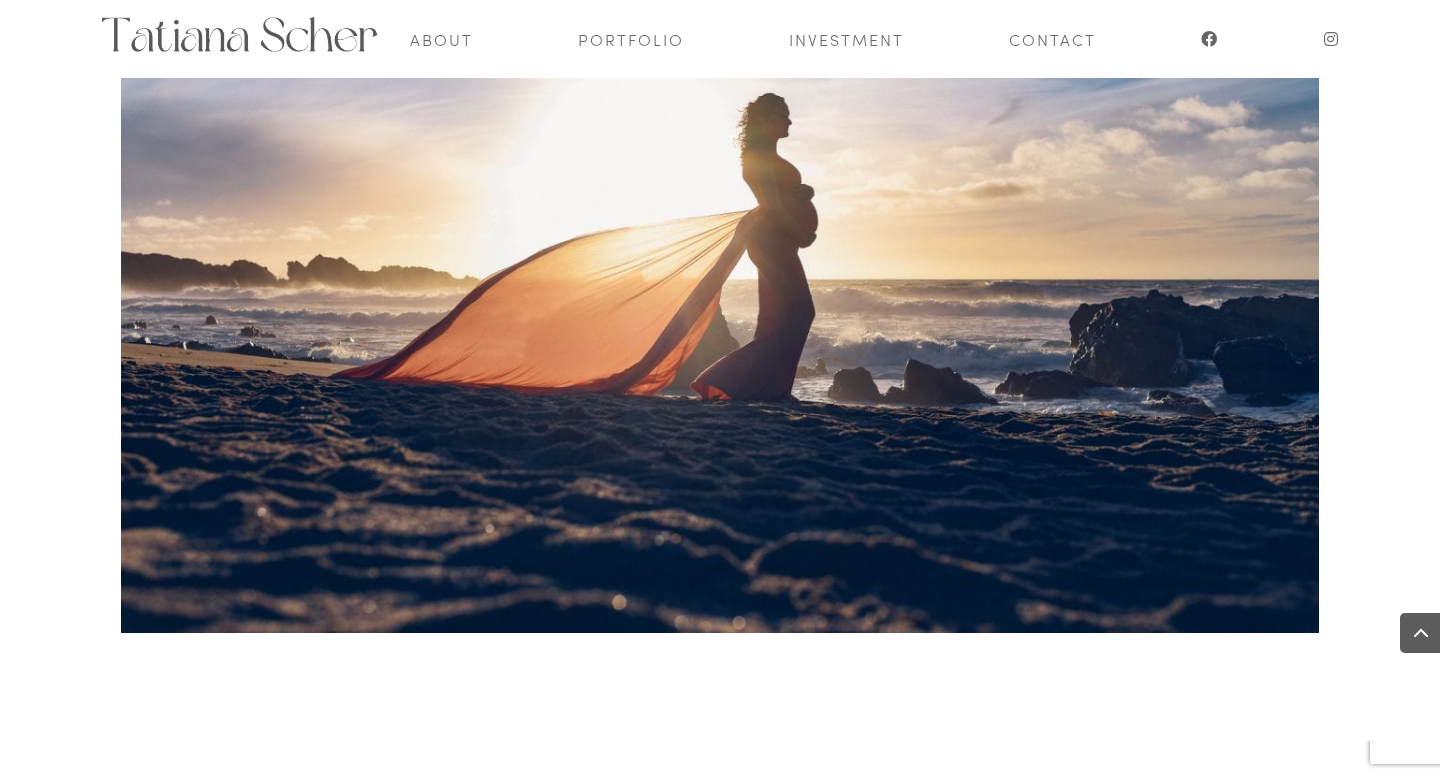 scroll, scrollTop: 9211, scrollLeft: 0, axis: vertical 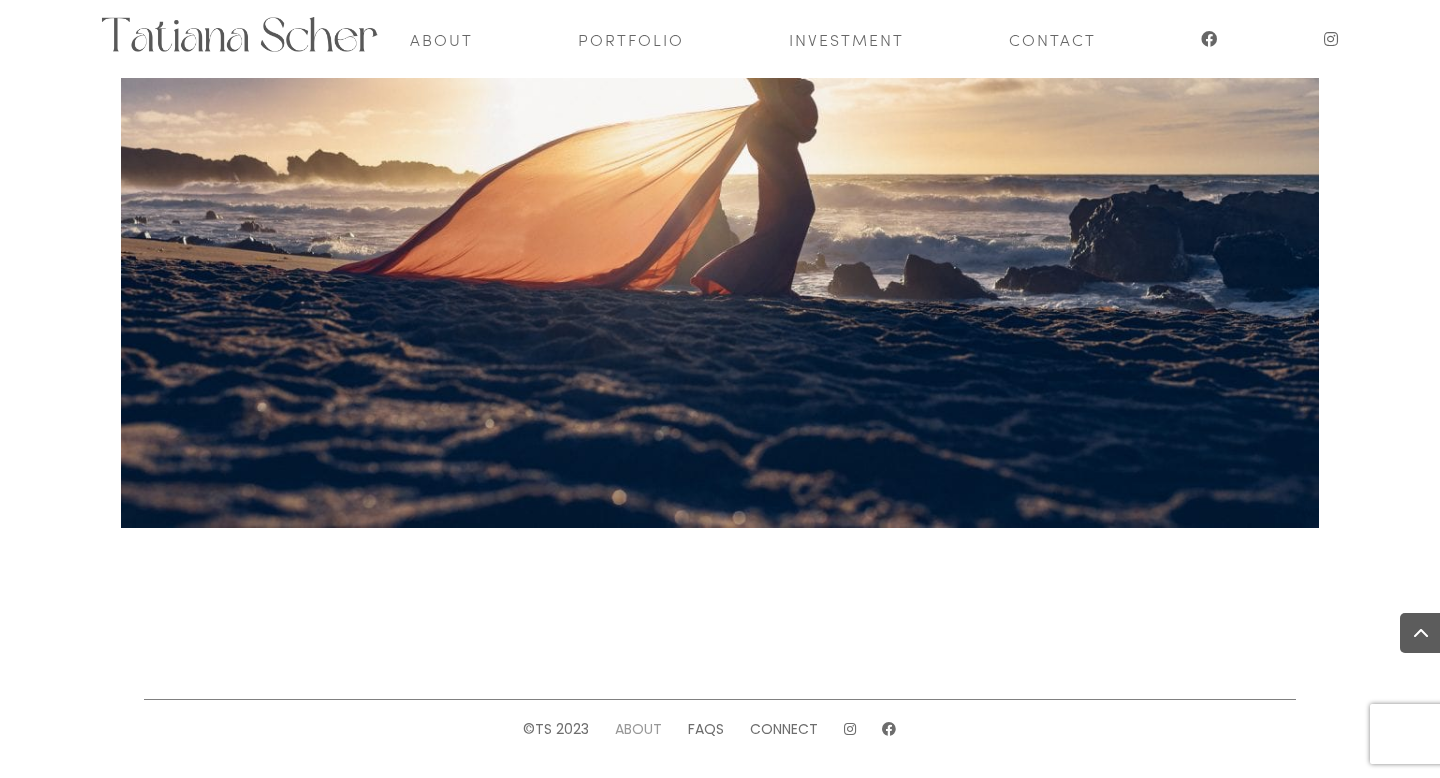 click on "About" at bounding box center (638, 729) 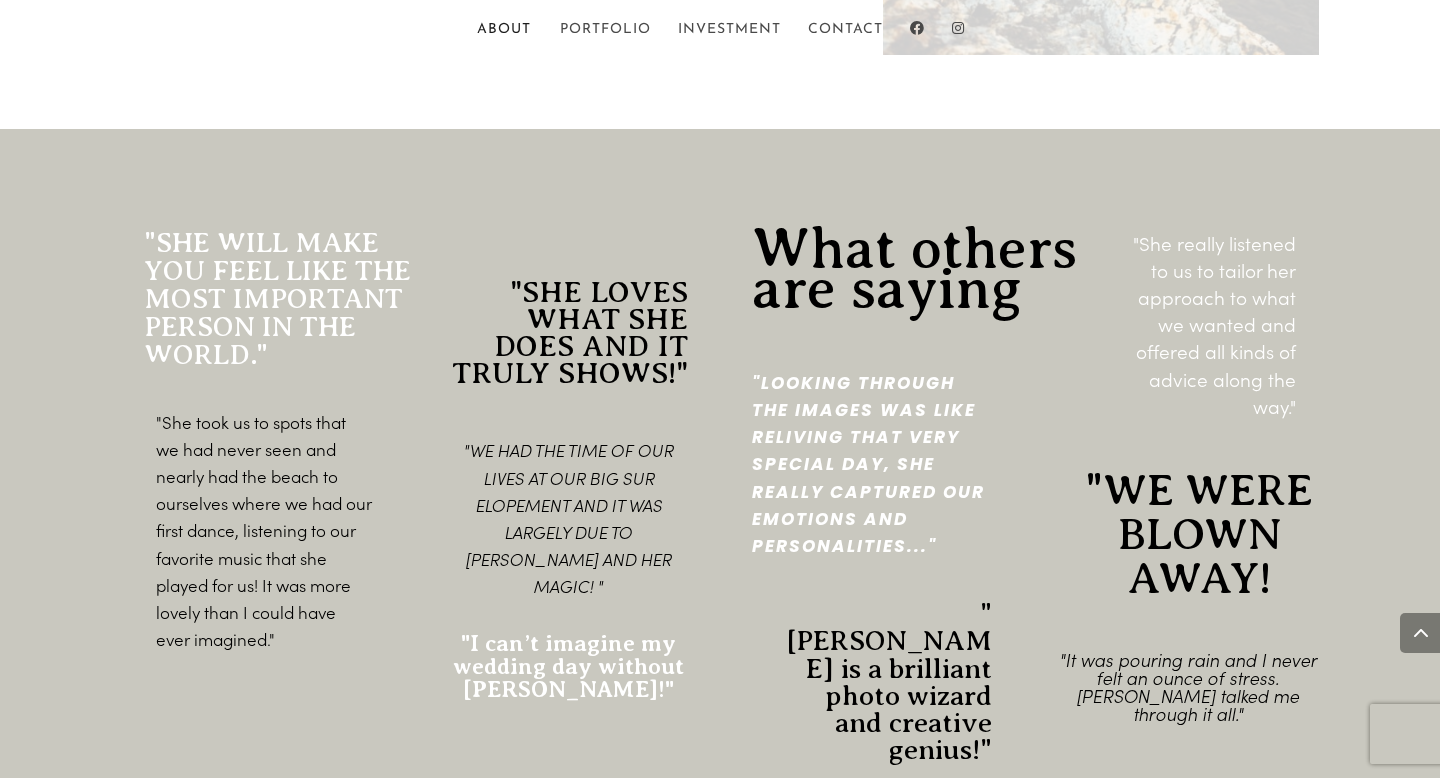 scroll, scrollTop: 2045, scrollLeft: 0, axis: vertical 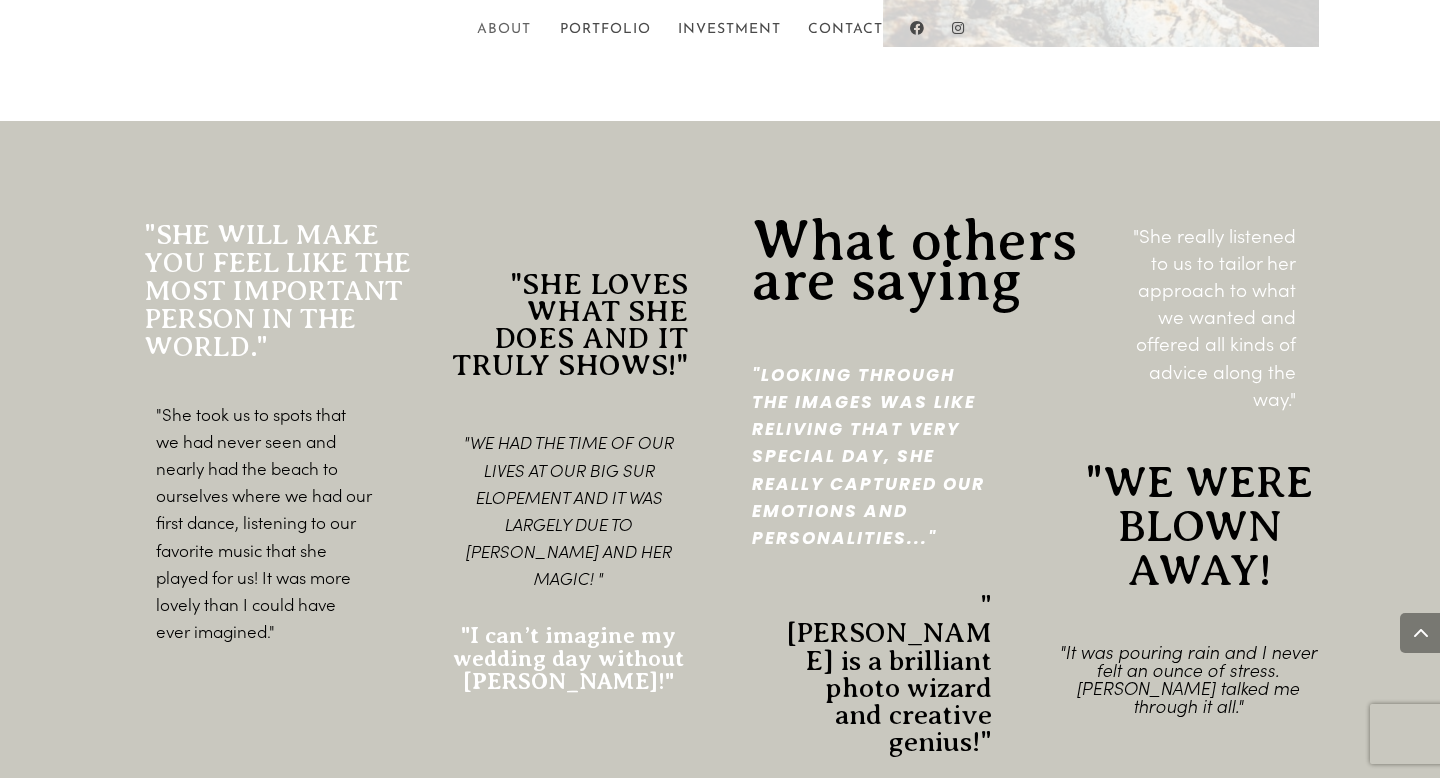 click on "About" at bounding box center [504, 30] 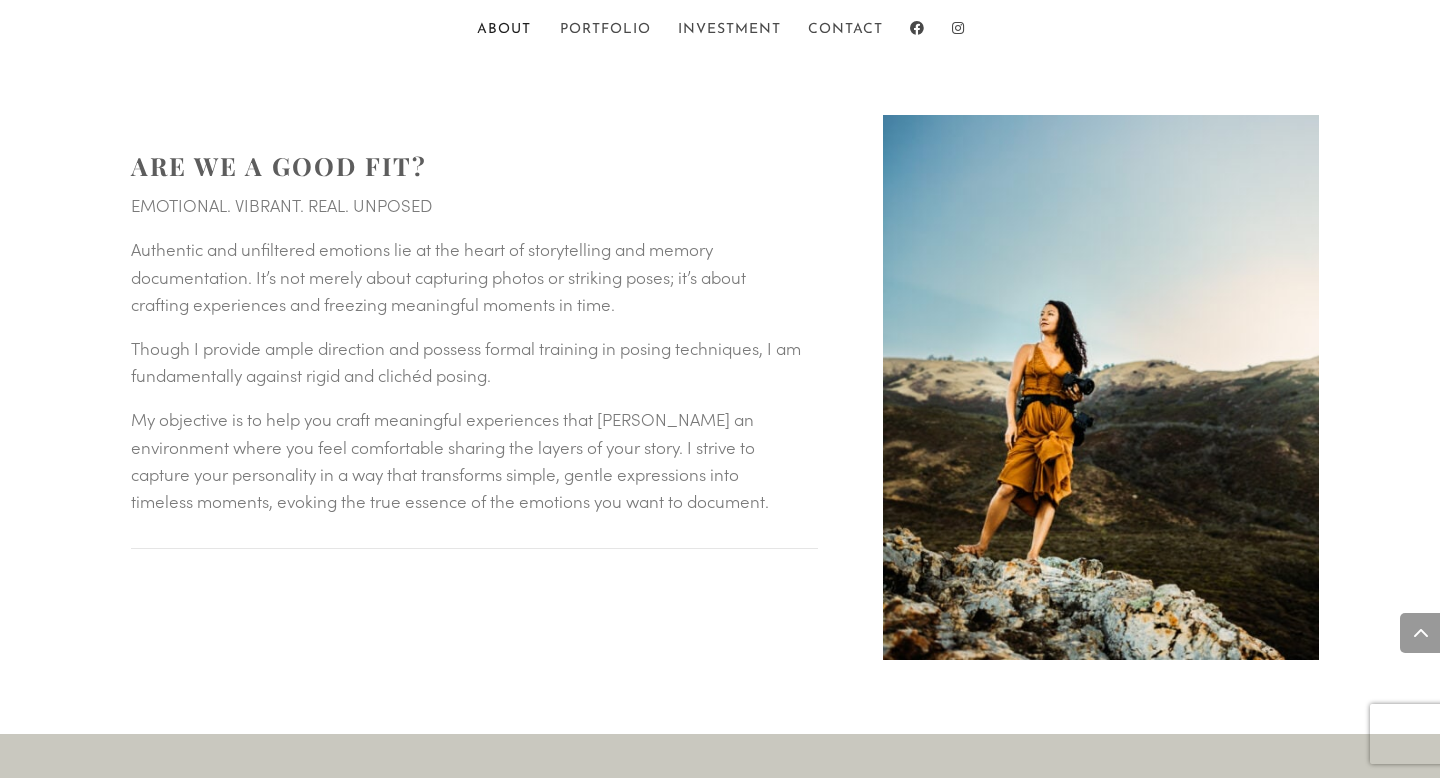 scroll, scrollTop: 0, scrollLeft: 0, axis: both 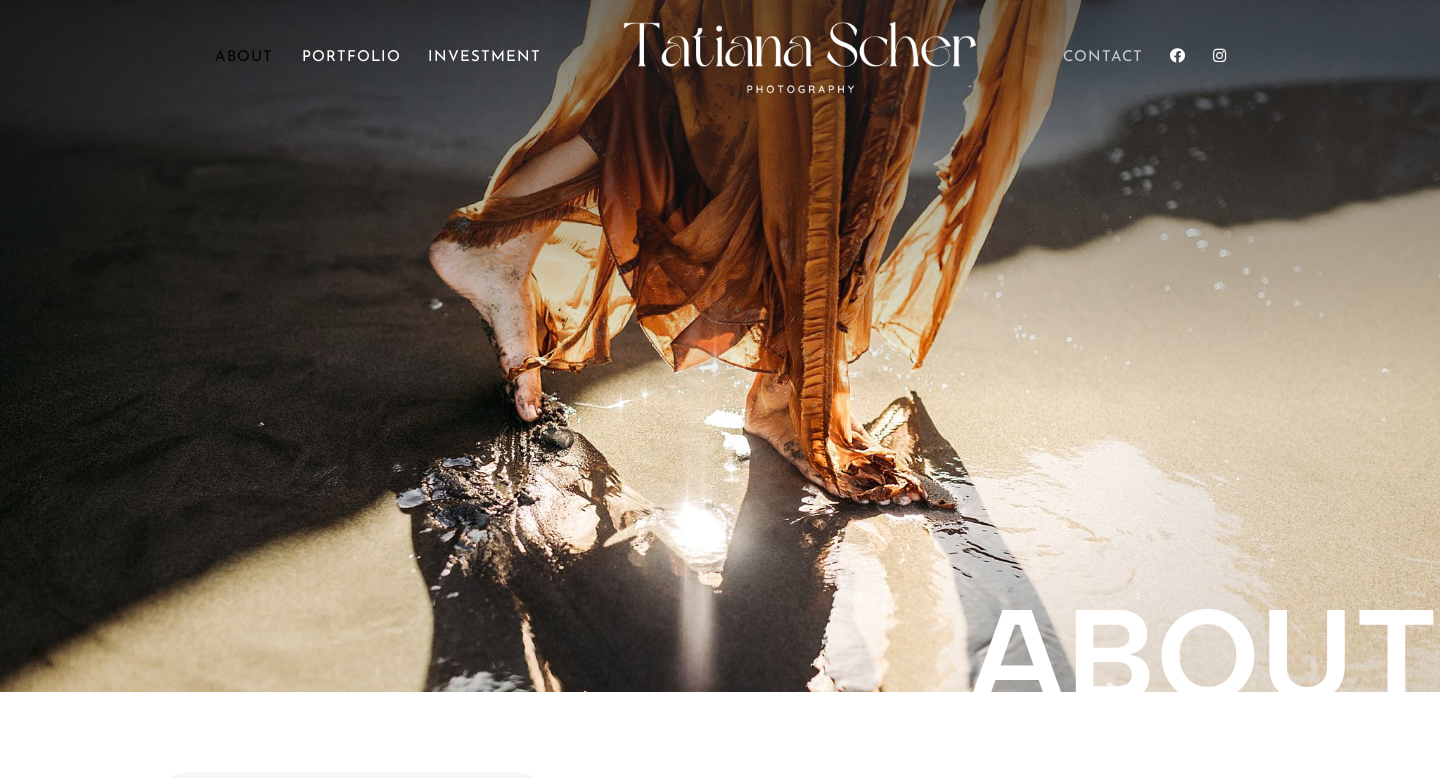 click on "Contact" at bounding box center (1103, 79) 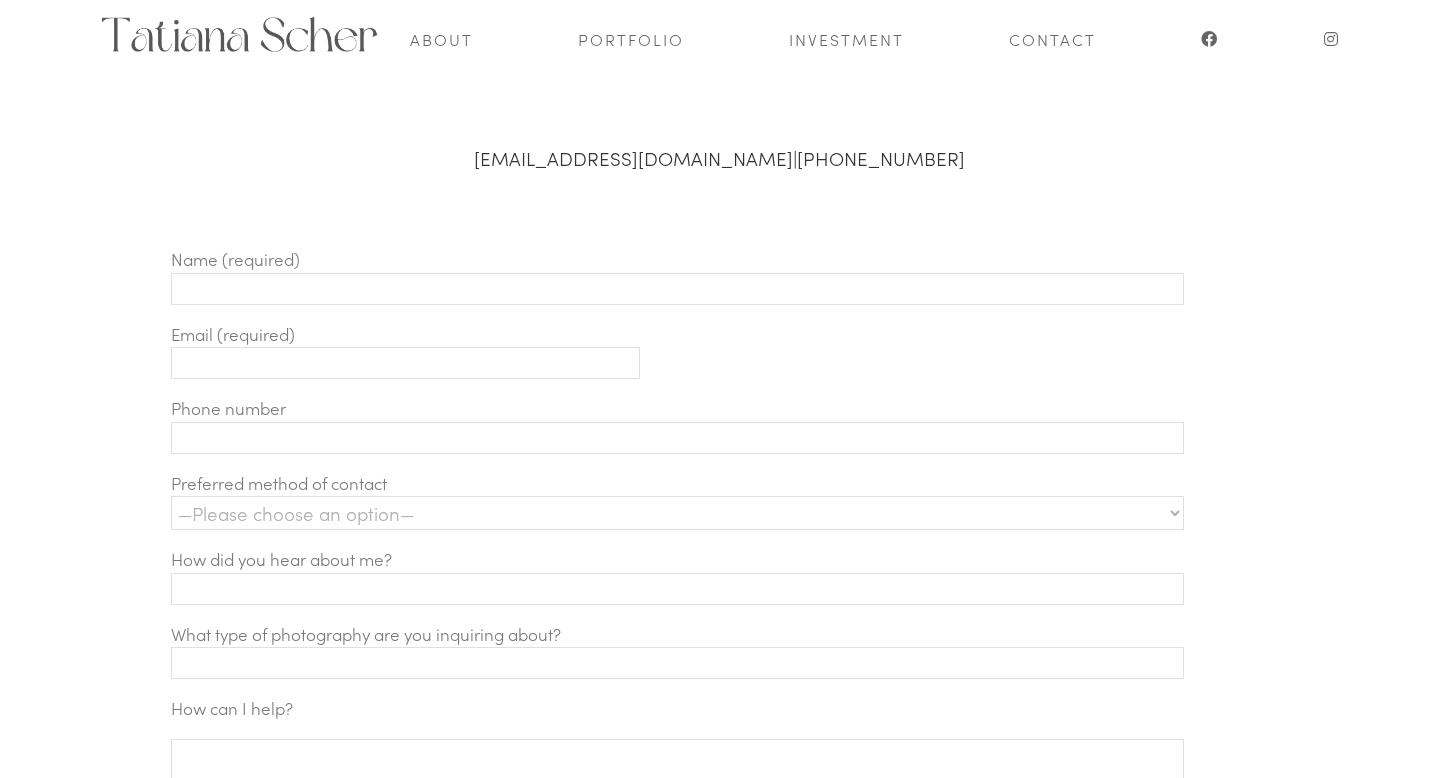 scroll, scrollTop: 680, scrollLeft: 0, axis: vertical 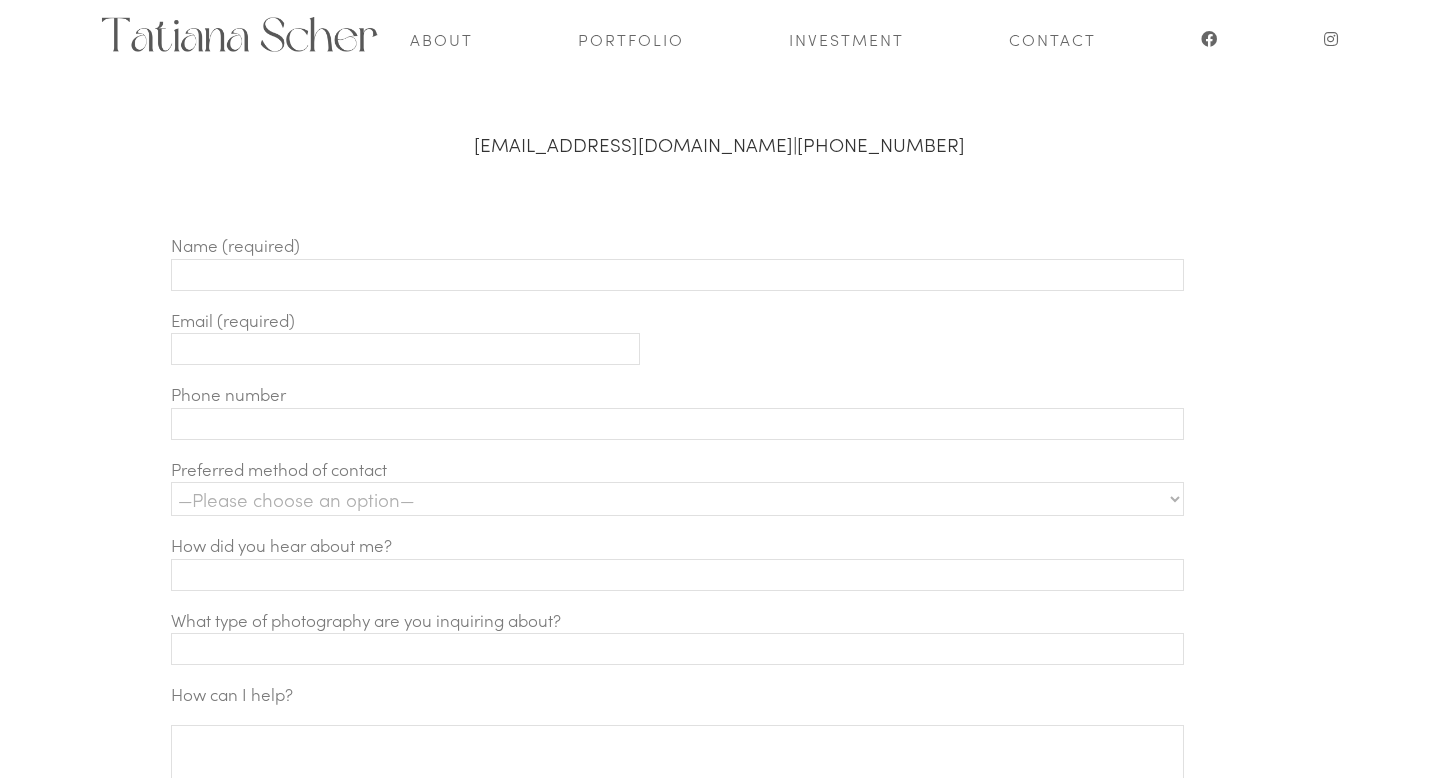 click at bounding box center [677, 275] 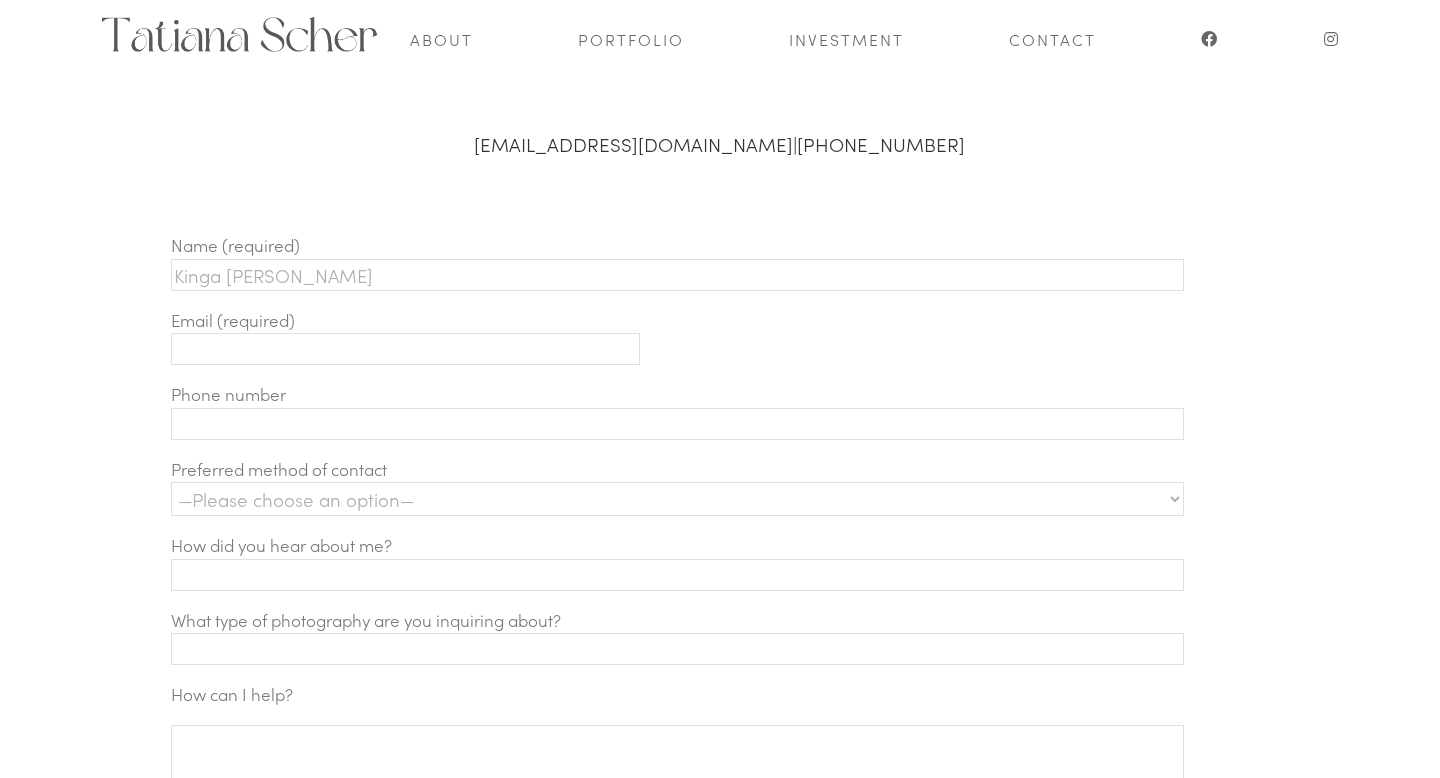 type on "[EMAIL_ADDRESS][DOMAIN_NAME]" 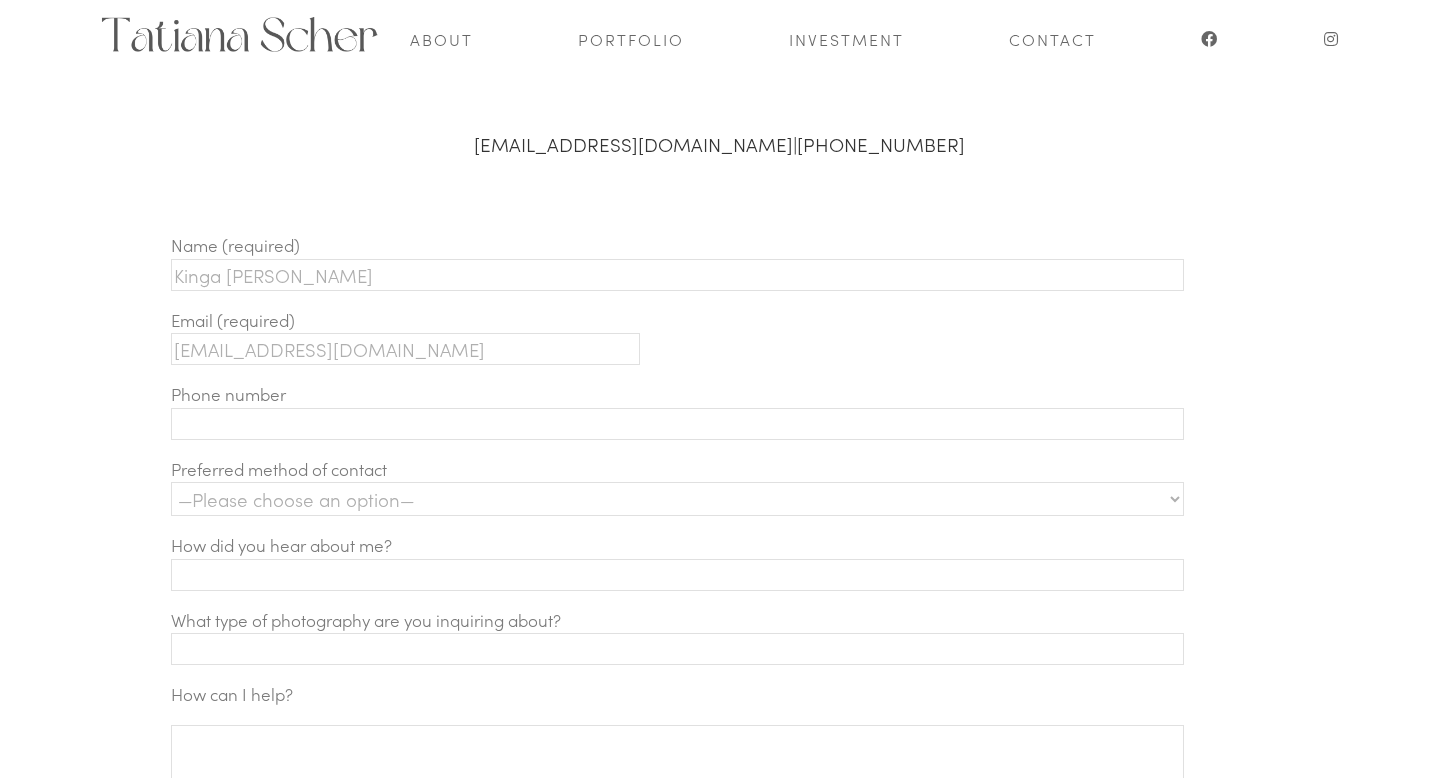 type on "8592857195" 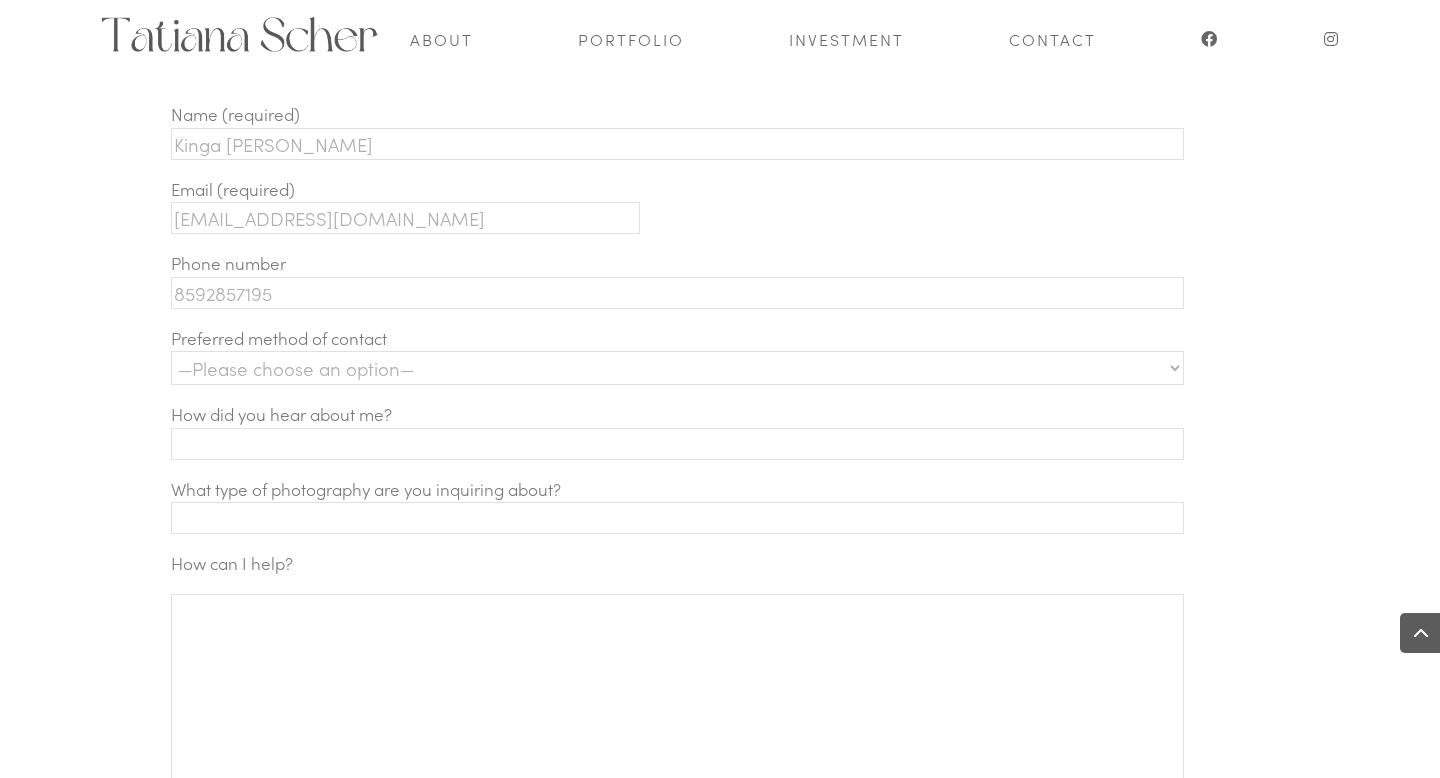 scroll, scrollTop: 812, scrollLeft: 0, axis: vertical 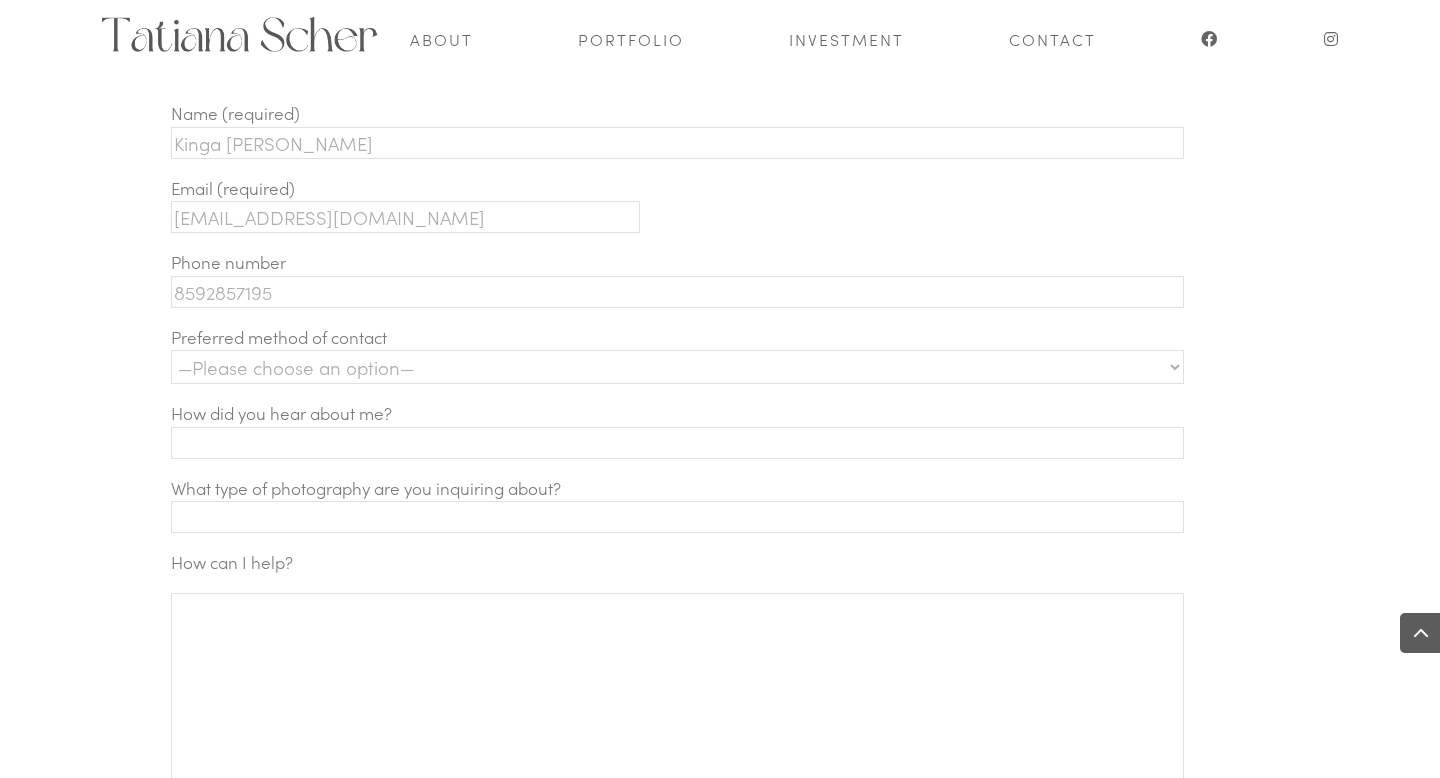 click on "—Please choose an option— Text Phone call Email" at bounding box center [677, 367] 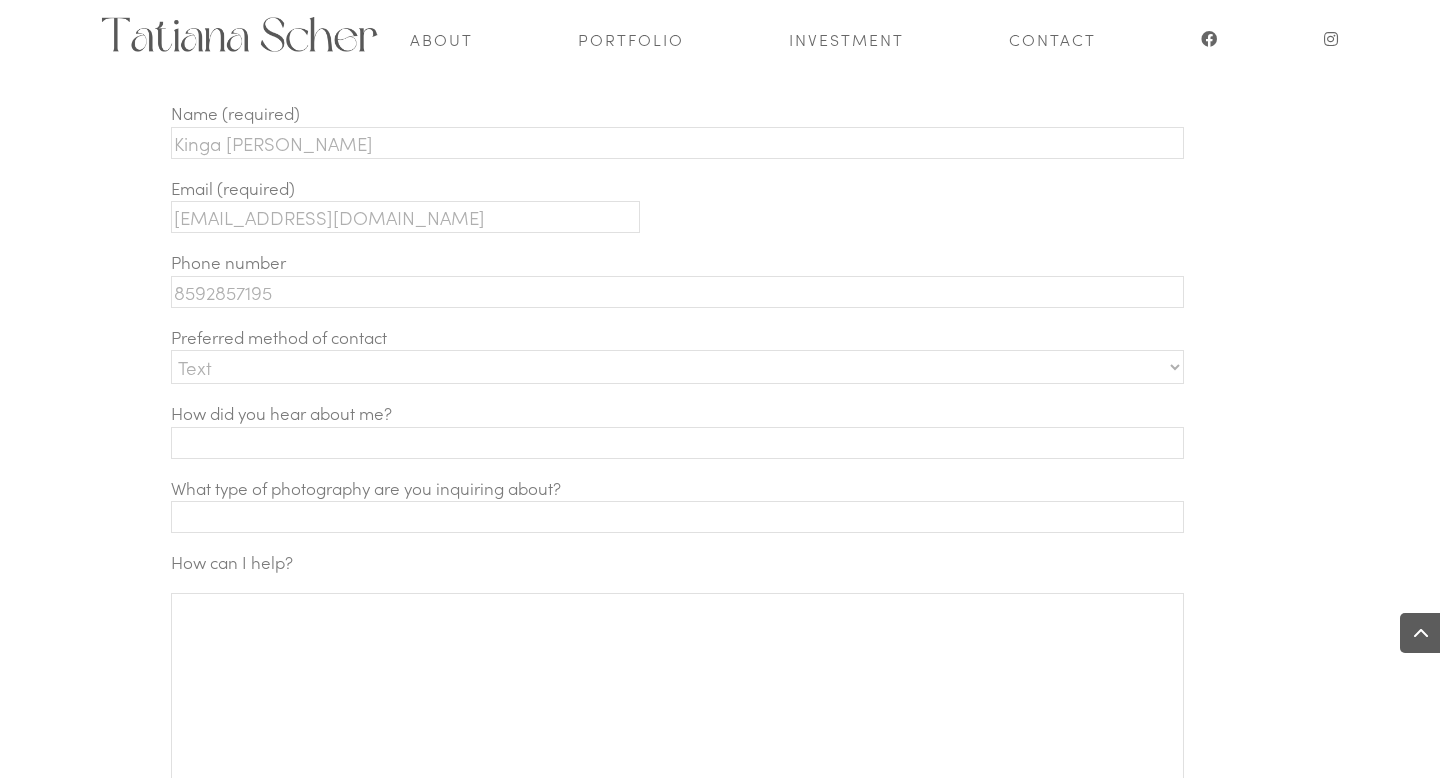 click at bounding box center (677, 443) 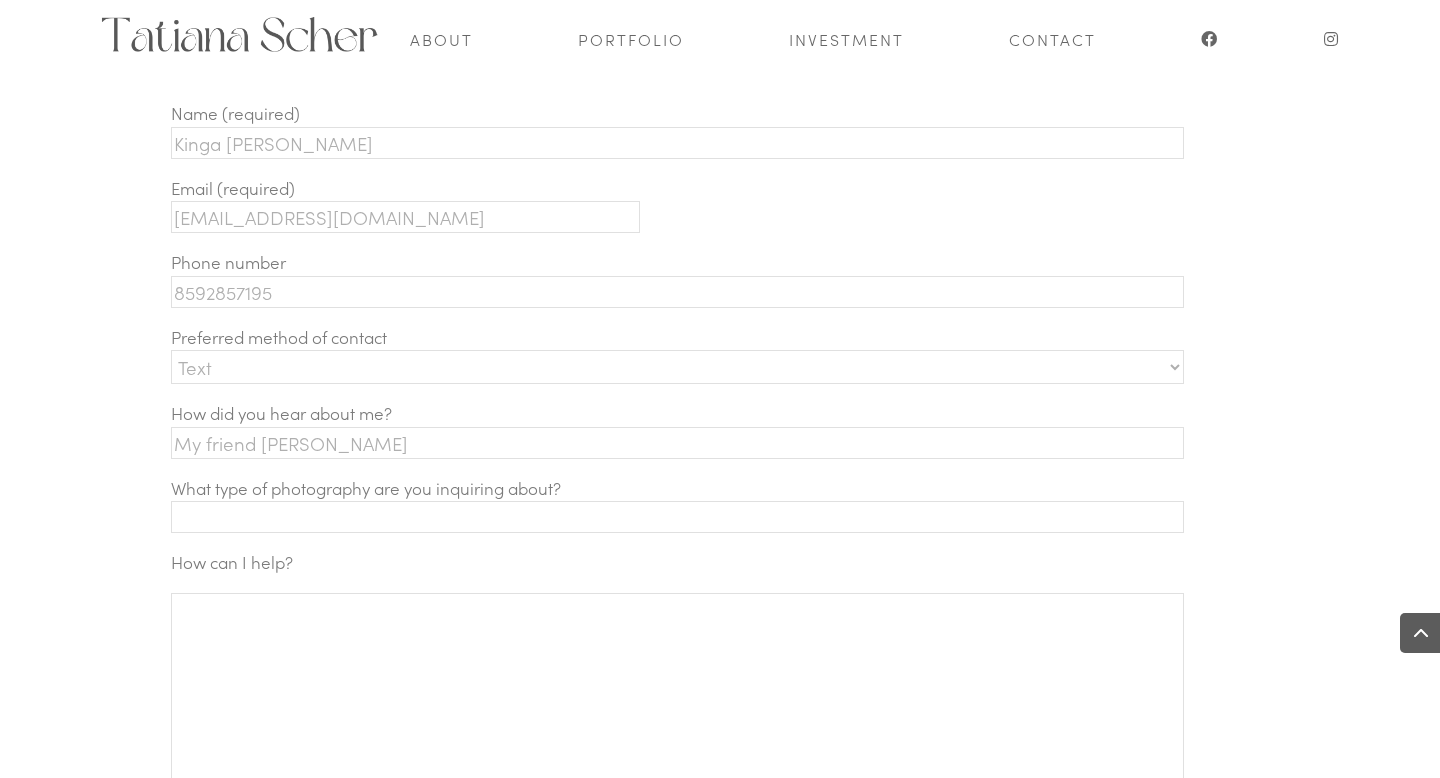 type on "My friend [PERSON_NAME]" 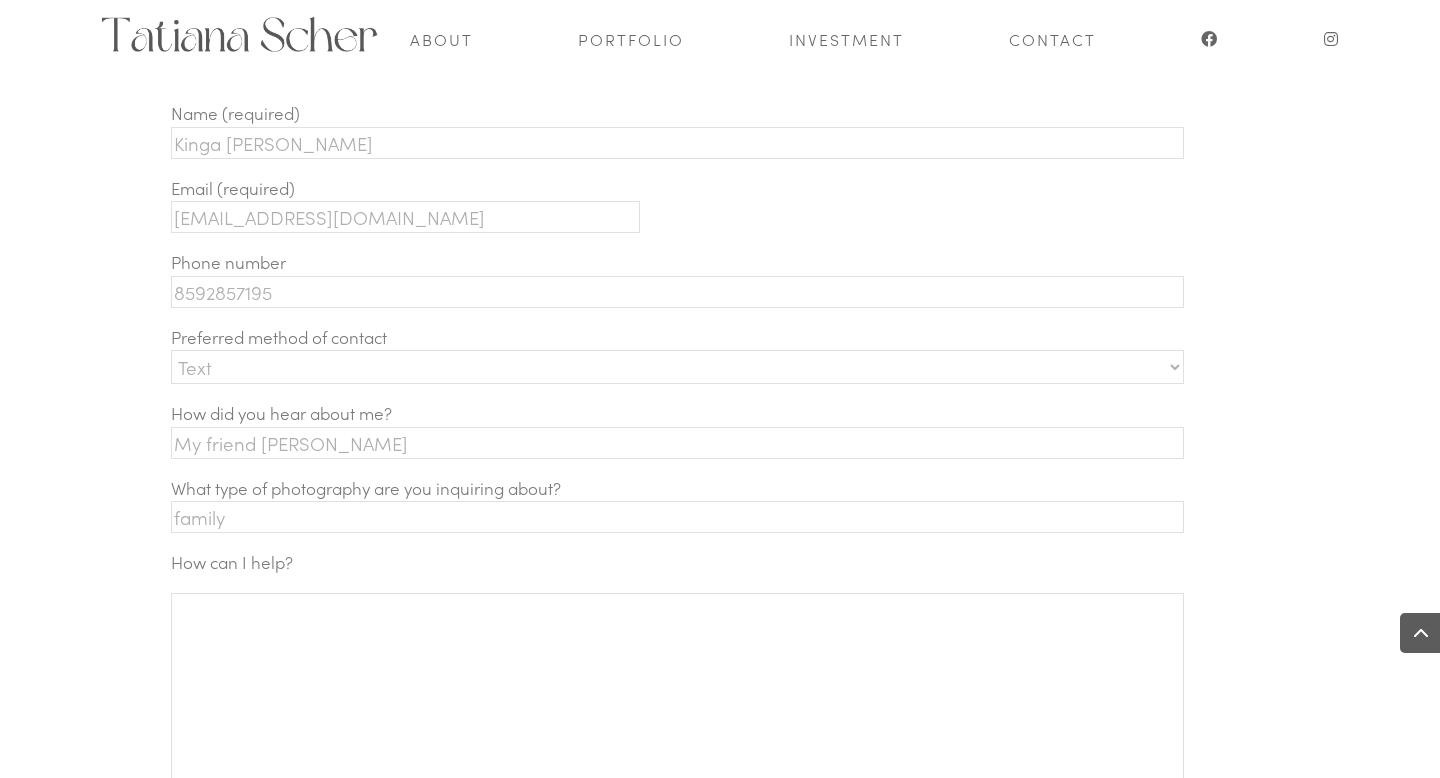 type on "family" 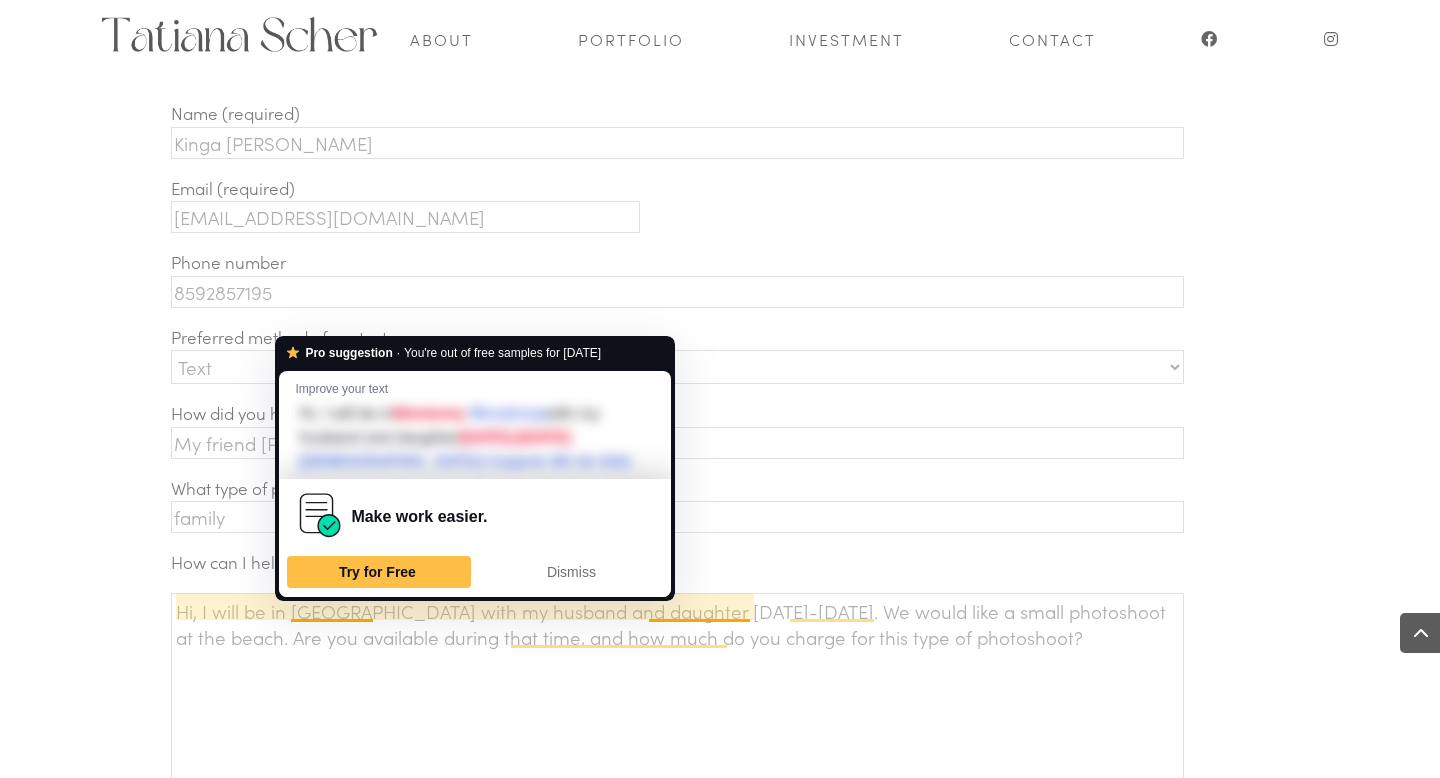 click on "Hi, I will be in [GEOGRAPHIC_DATA] with my husband and daughter [DATE]-[DATE]. We would like a small photoshoot at the beach. Are you available during that time, and how much do you charge for this type of photoshoot?" at bounding box center (677, 728) 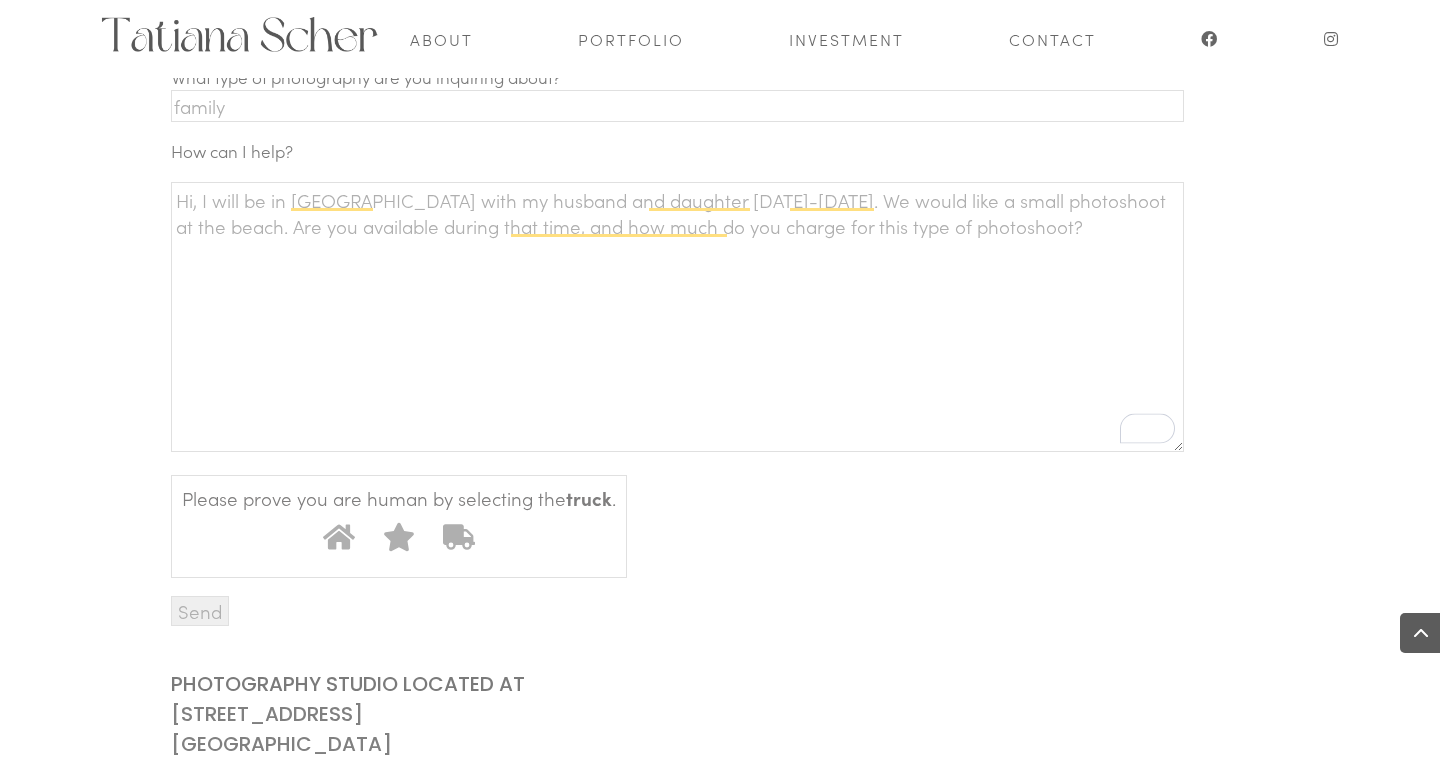 scroll, scrollTop: 1224, scrollLeft: 0, axis: vertical 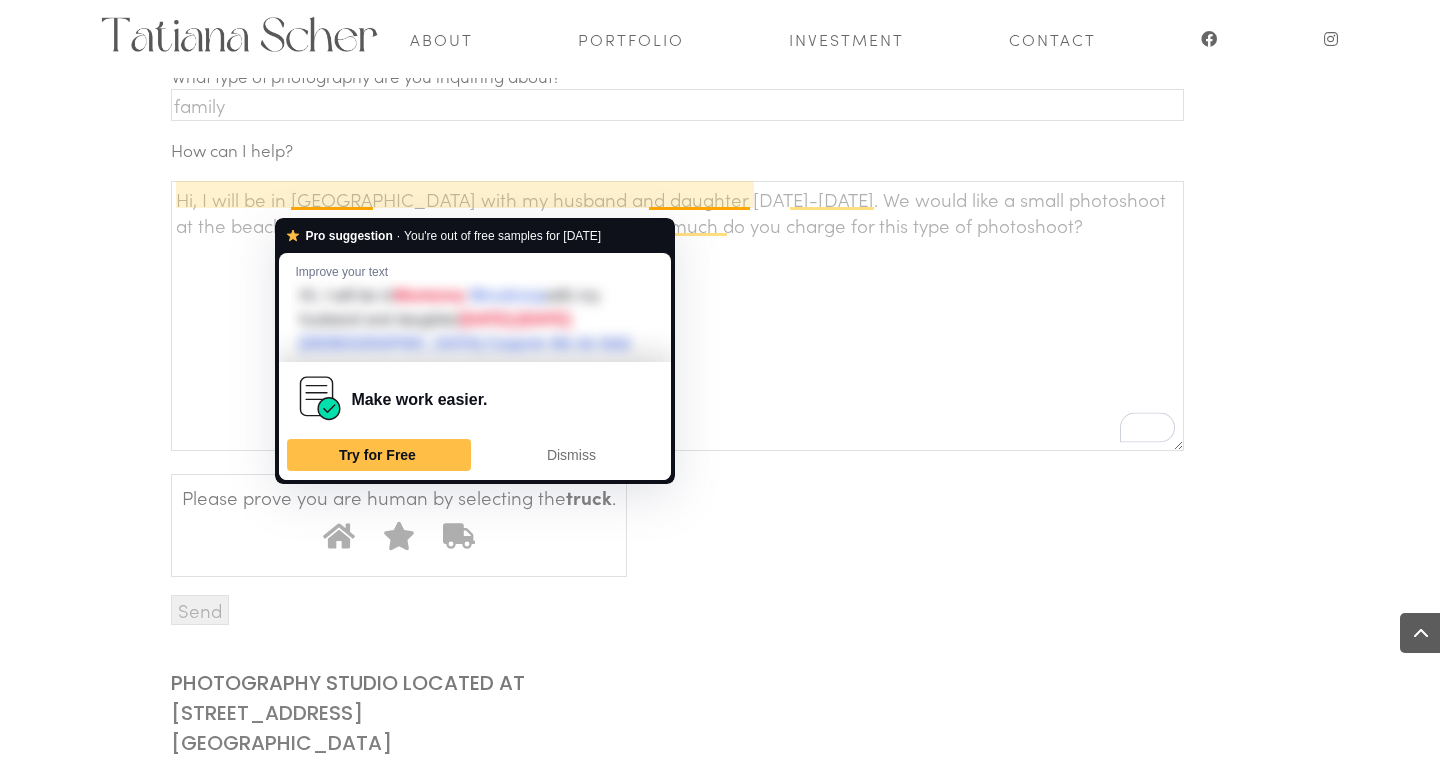 click on "Hi, I will be in [GEOGRAPHIC_DATA] with my husband and daughter [DATE]-[DATE]. We would like a small photoshoot at the beach. Are you available during that time, and how much do you charge for this type of photoshoot?" at bounding box center [677, 316] 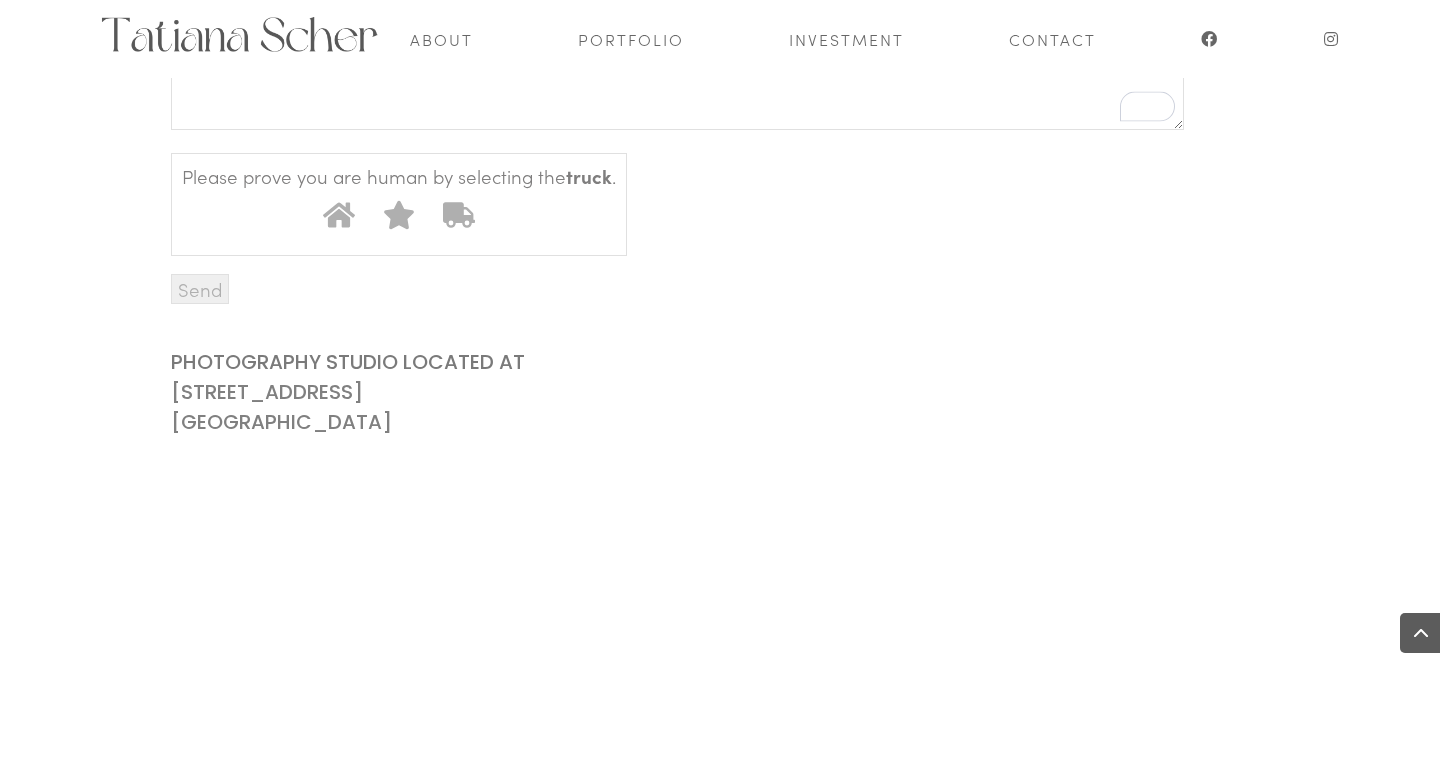 scroll, scrollTop: 1538, scrollLeft: 0, axis: vertical 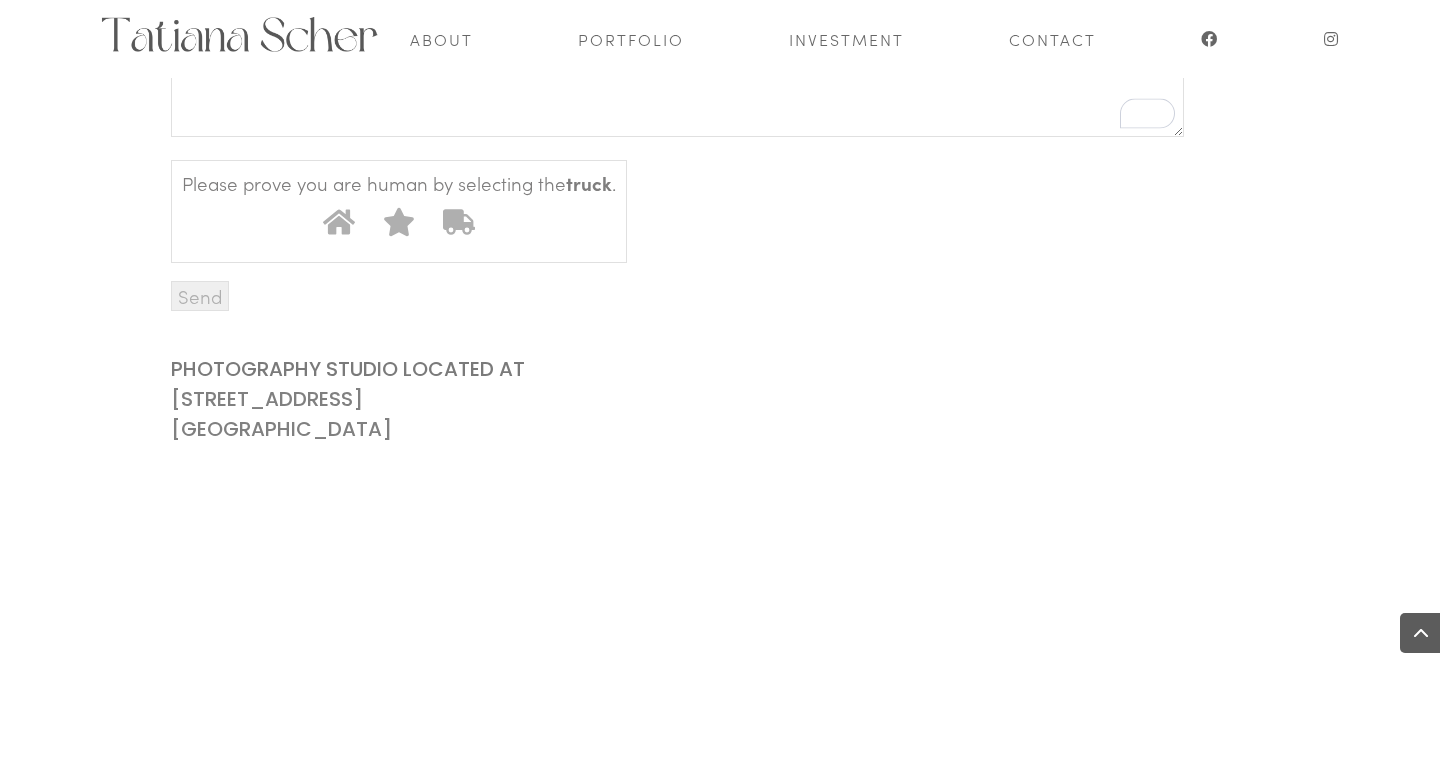 type on "Hi, I will be in [GEOGRAPHIC_DATA] with my husband and daughter [DATE]-[DATE]. We would like a small photoshoot at the beach. Are you available during that time, and how much do you charge for this type of photoshoot?" 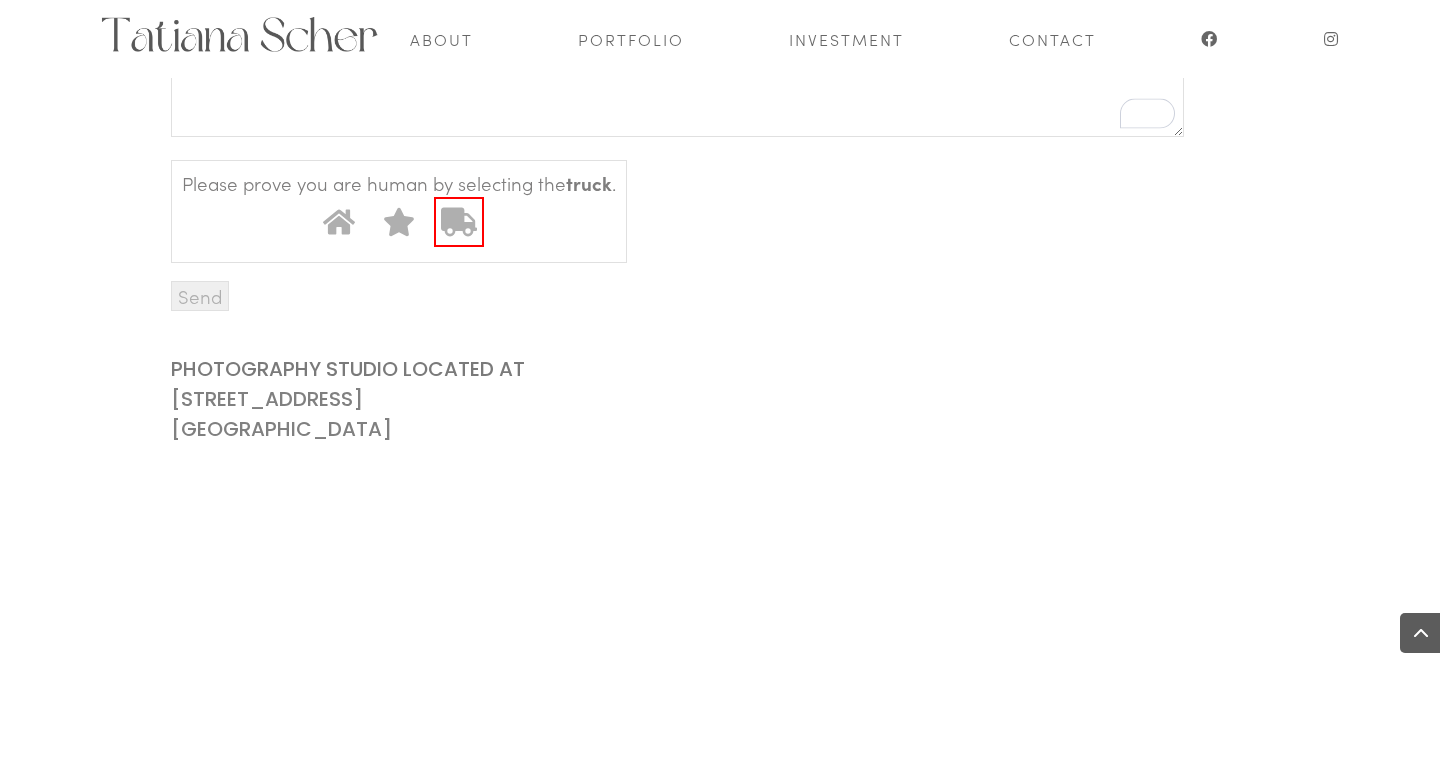 click at bounding box center (434, 197) 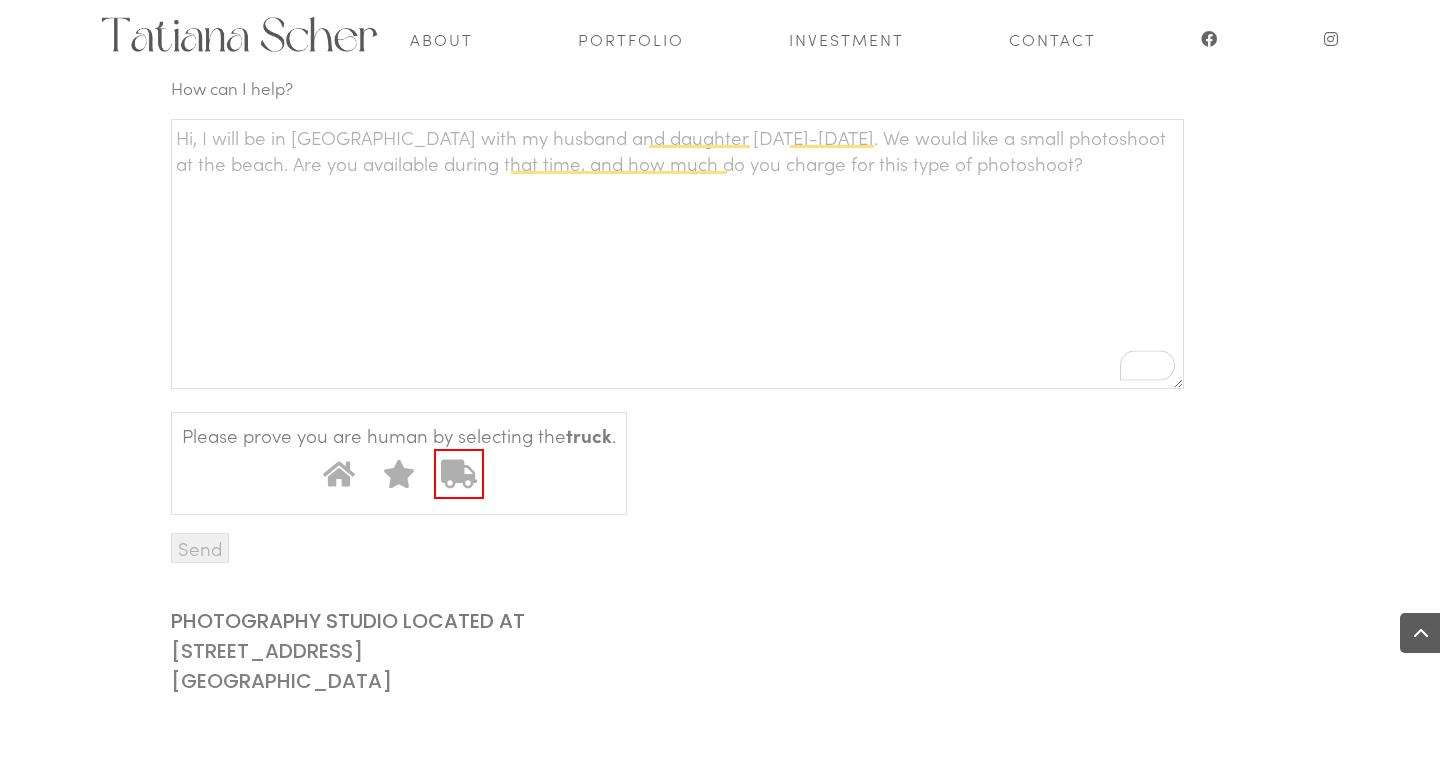 scroll, scrollTop: 1284, scrollLeft: 0, axis: vertical 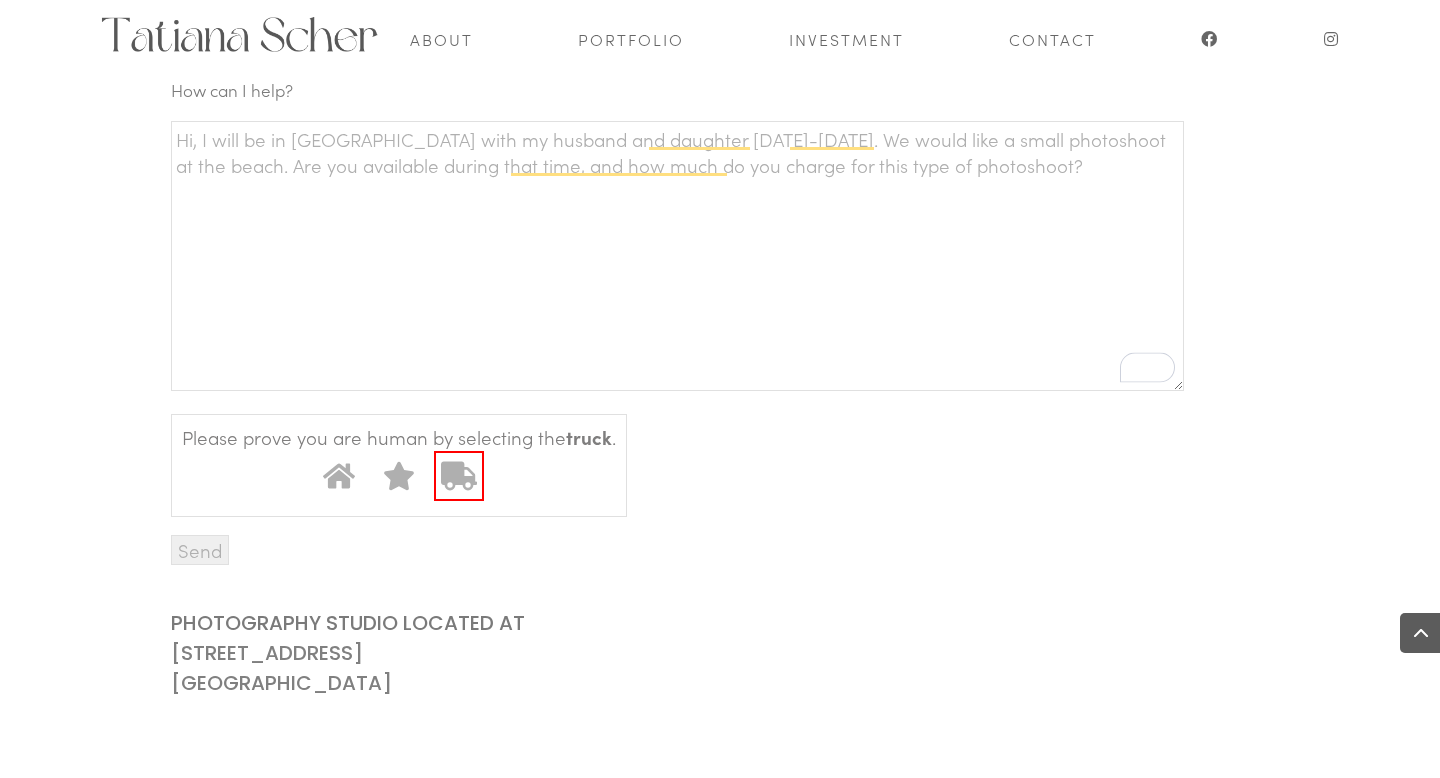 click on "Send" at bounding box center (733, 549) 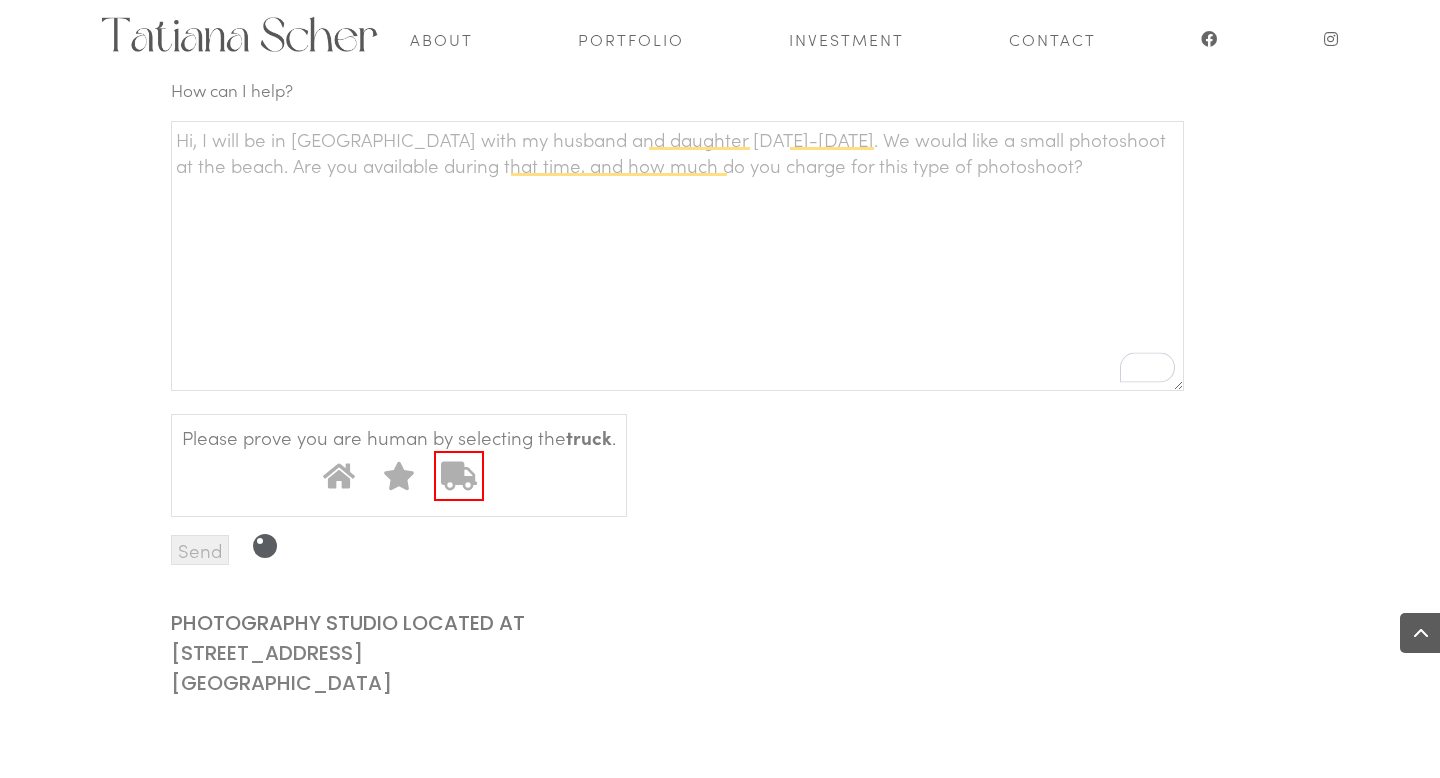 click on "Hi, I will be in [GEOGRAPHIC_DATA] with my husband and daughter [DATE]-[DATE]. We would like a small photoshoot at the beach. Are you available during that time, and how much do you charge for this type of photoshoot?" at bounding box center [677, 256] 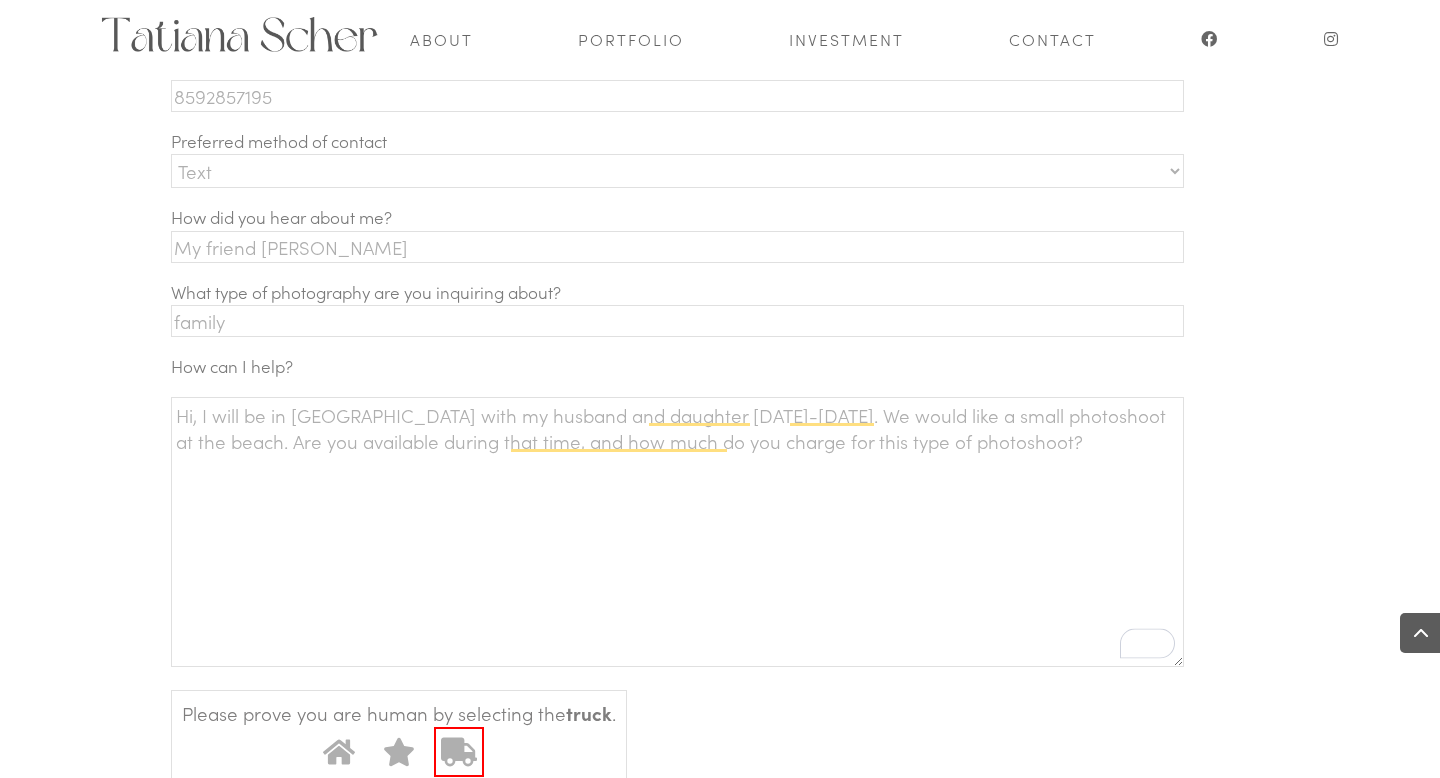 scroll, scrollTop: 968, scrollLeft: 0, axis: vertical 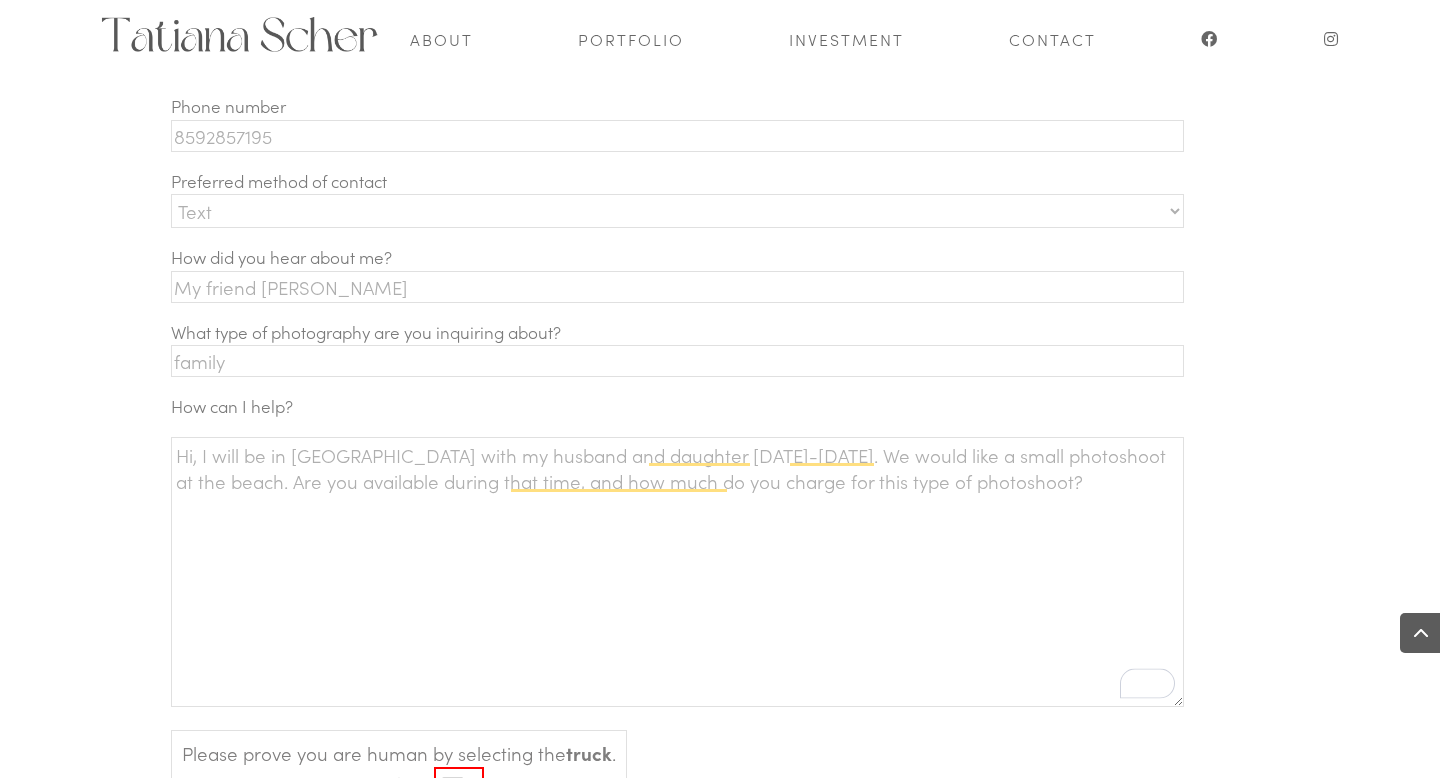 click on "How can I help?" at bounding box center (733, 415) 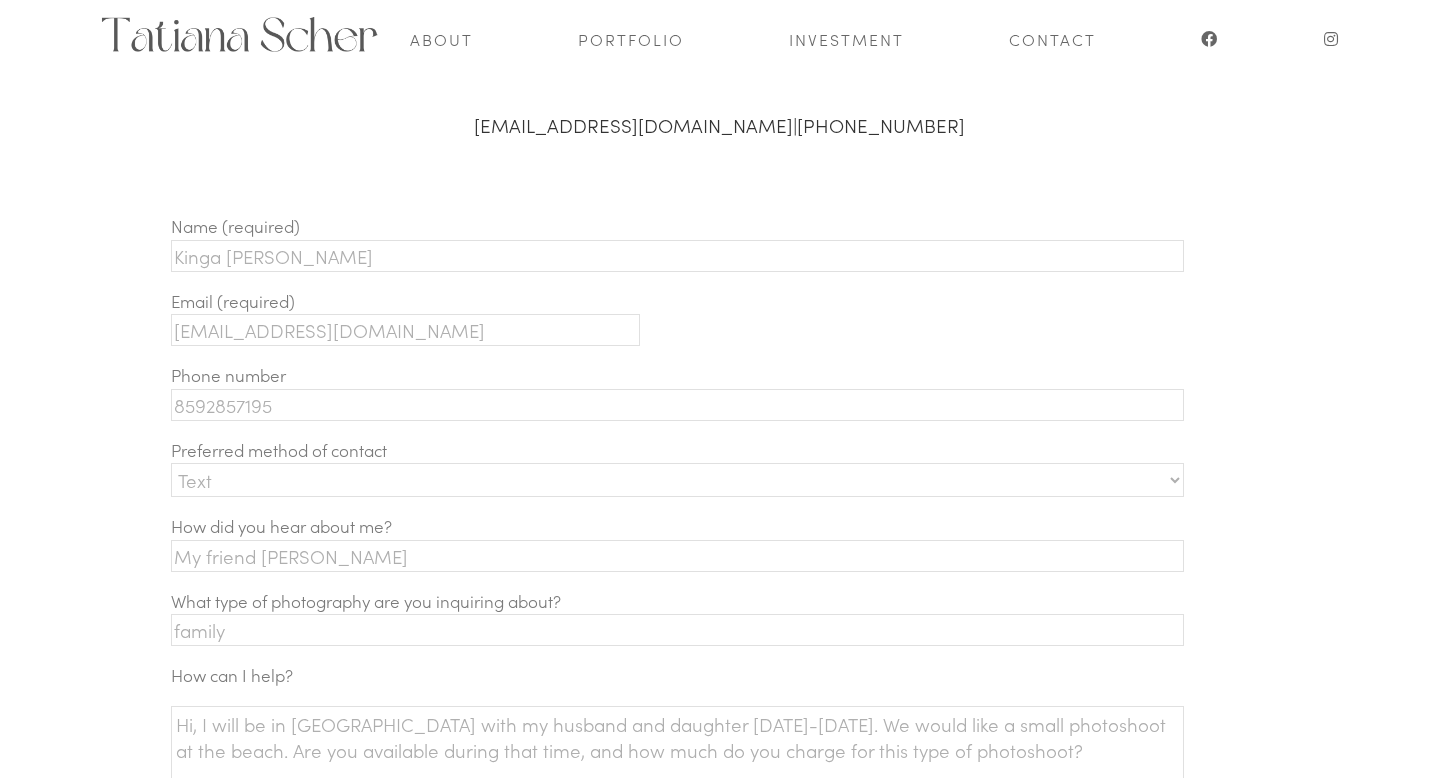 scroll, scrollTop: 702, scrollLeft: 0, axis: vertical 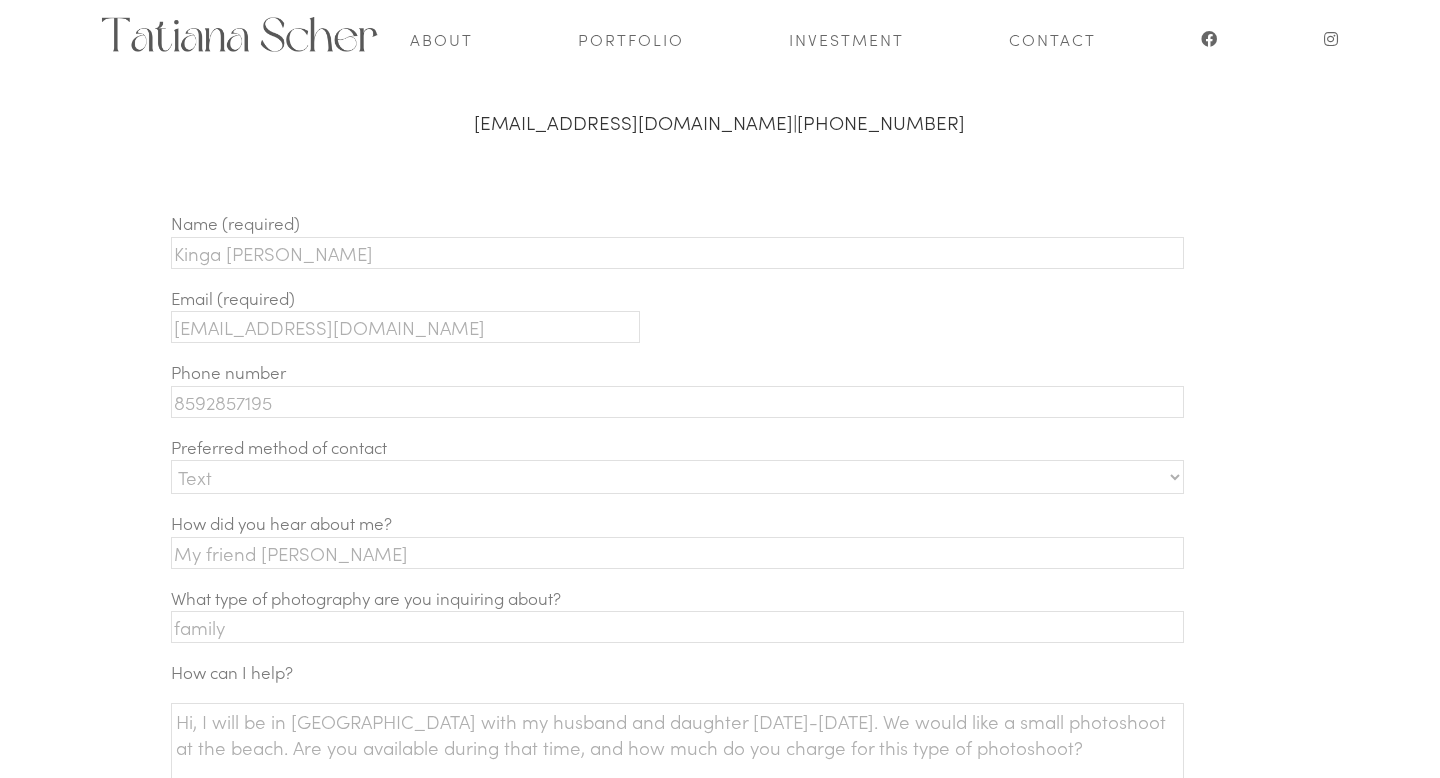 click on "Kinga [PERSON_NAME]" at bounding box center (677, 253) 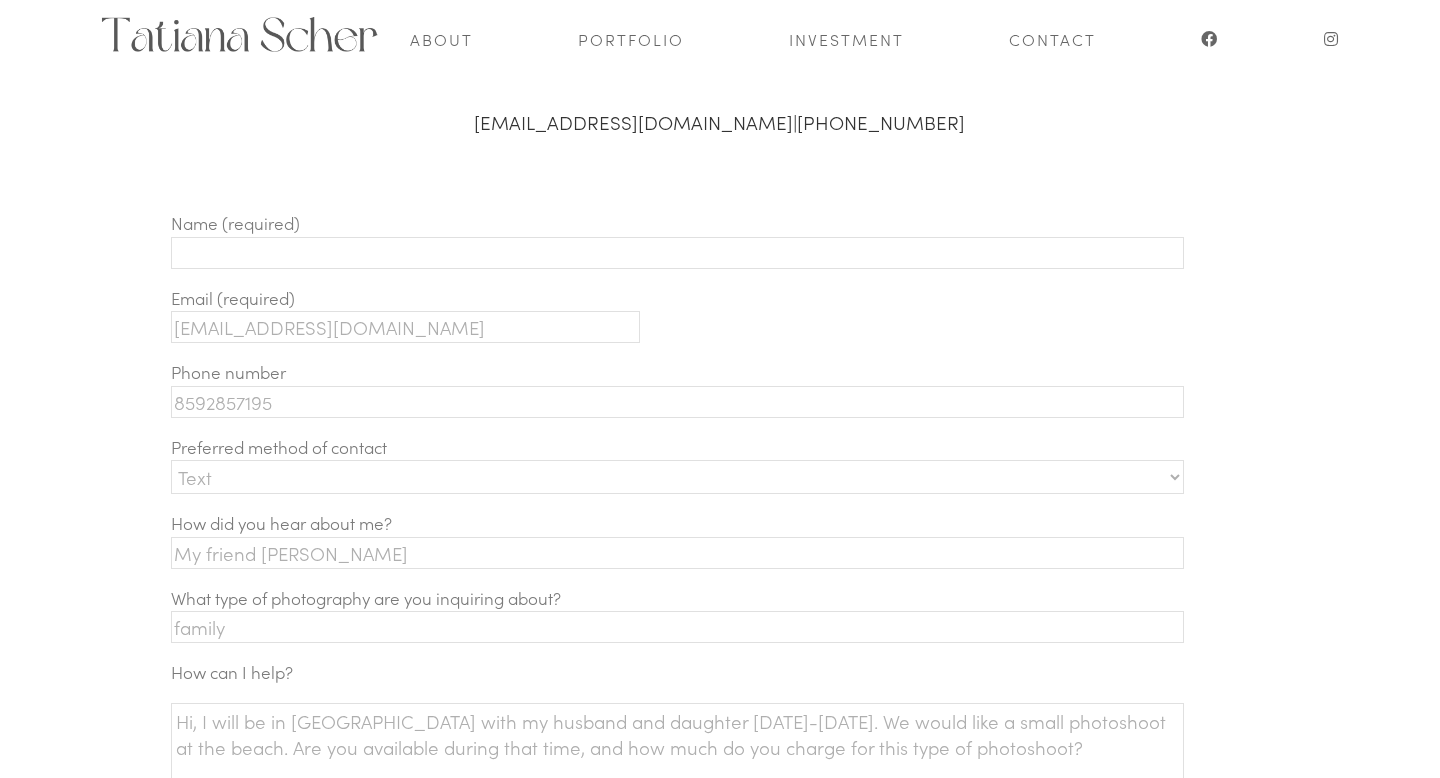 type on "Kinga [PERSON_NAME]" 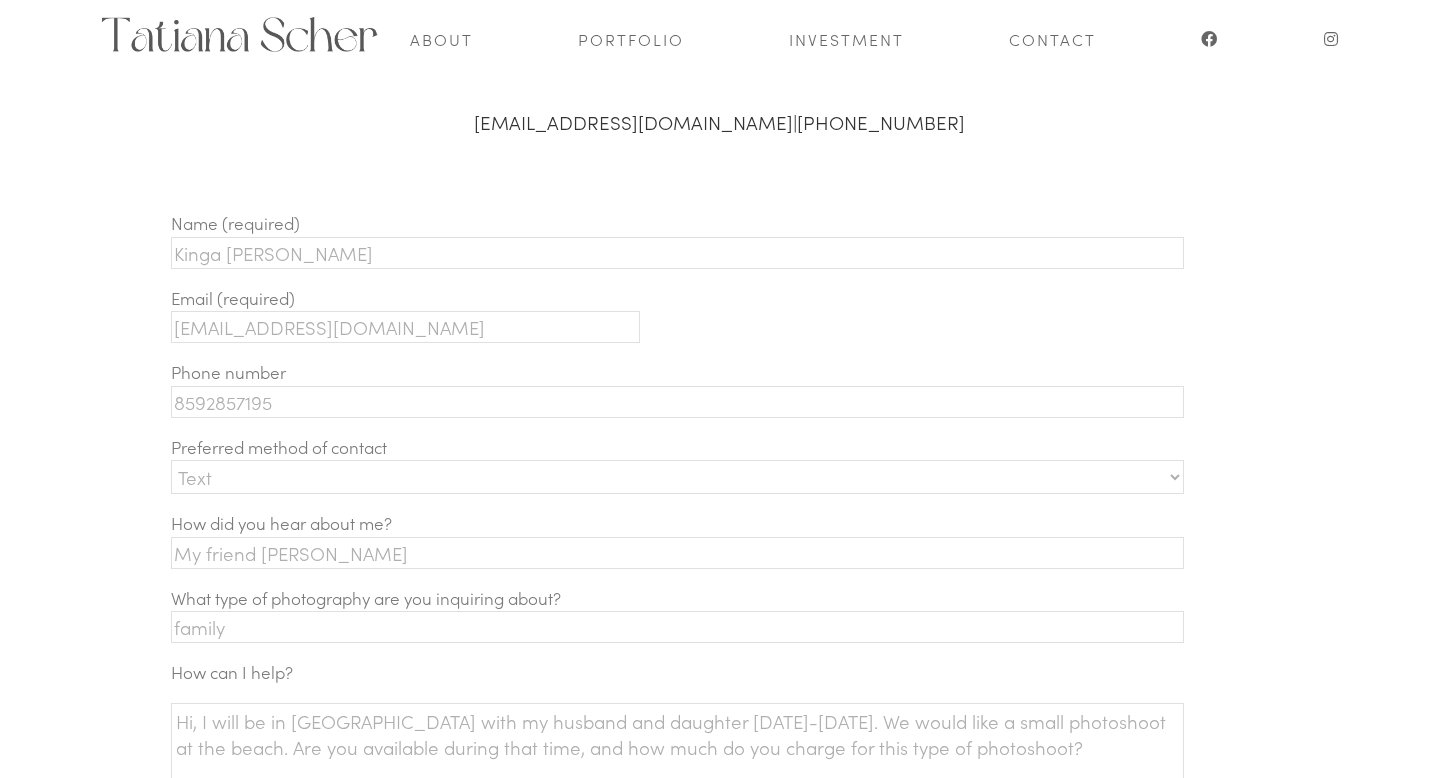type on "[EMAIL_ADDRESS][DOMAIN_NAME]" 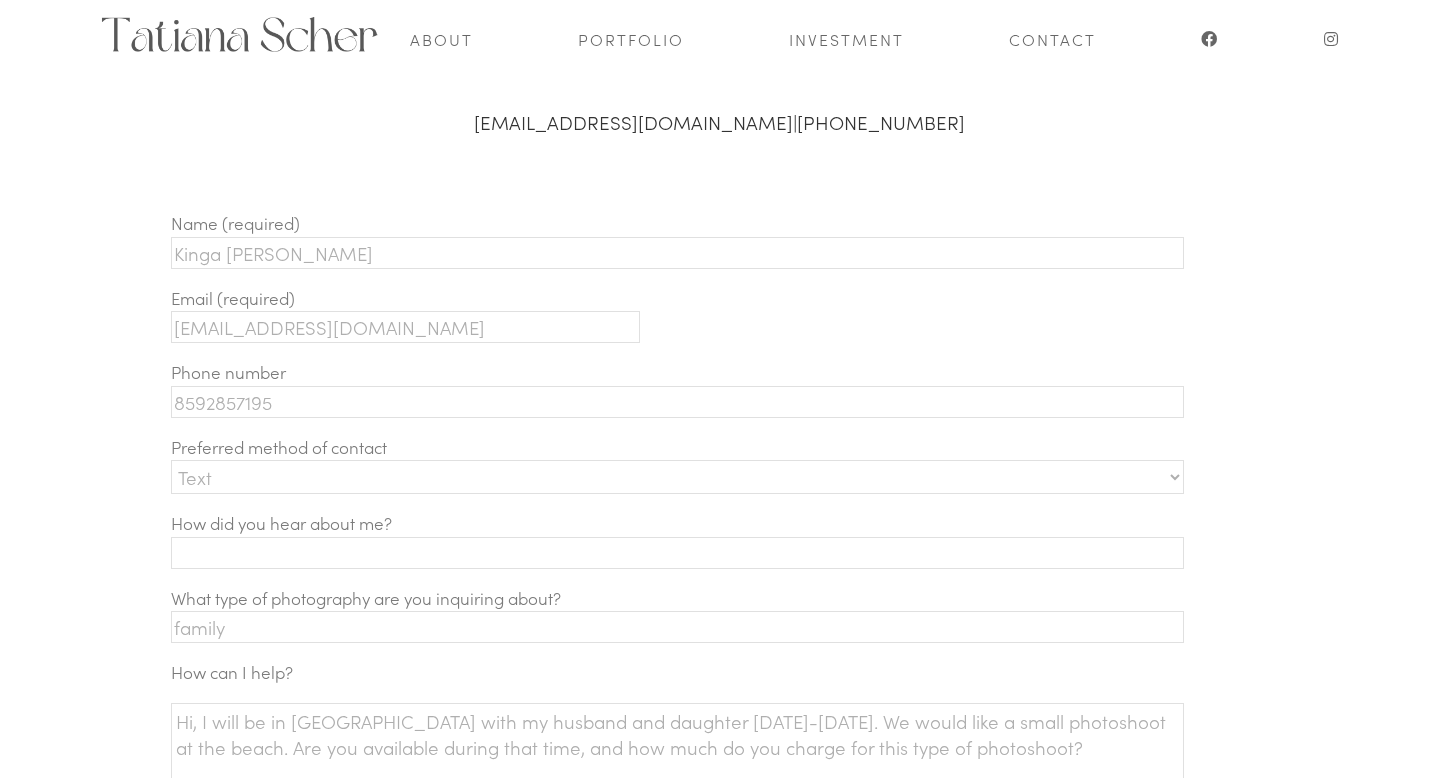 type on "My friend [PERSON_NAME]" 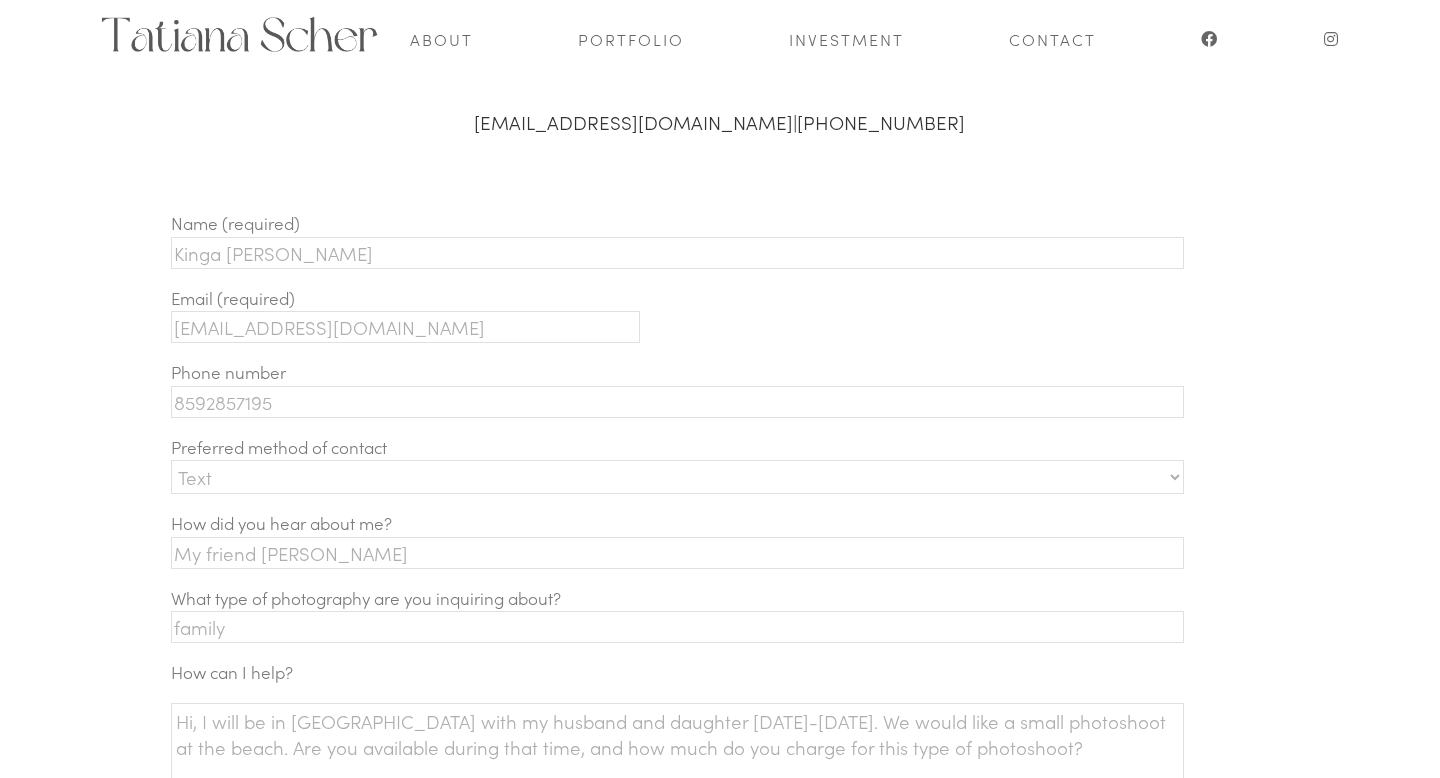 click on "family" at bounding box center (677, 627) 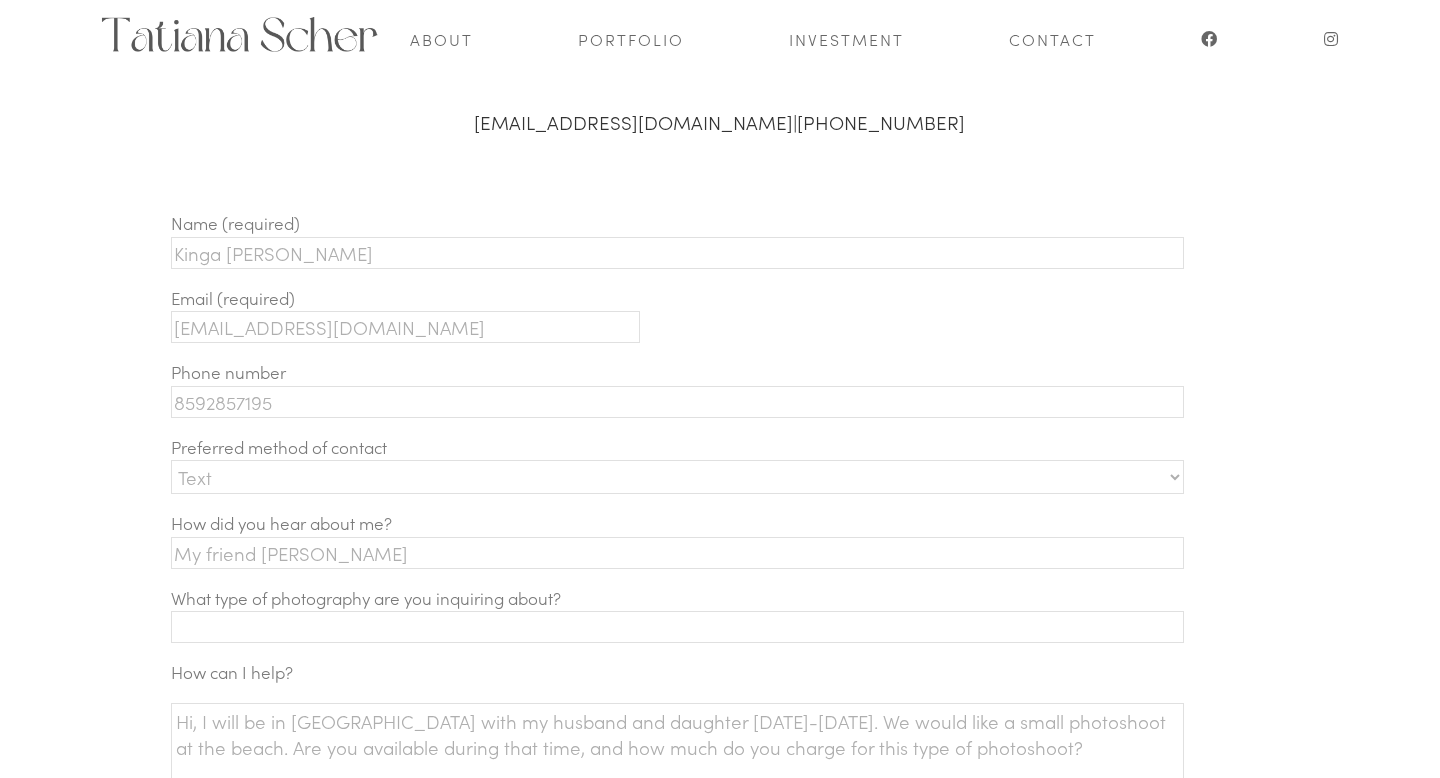 type on "family" 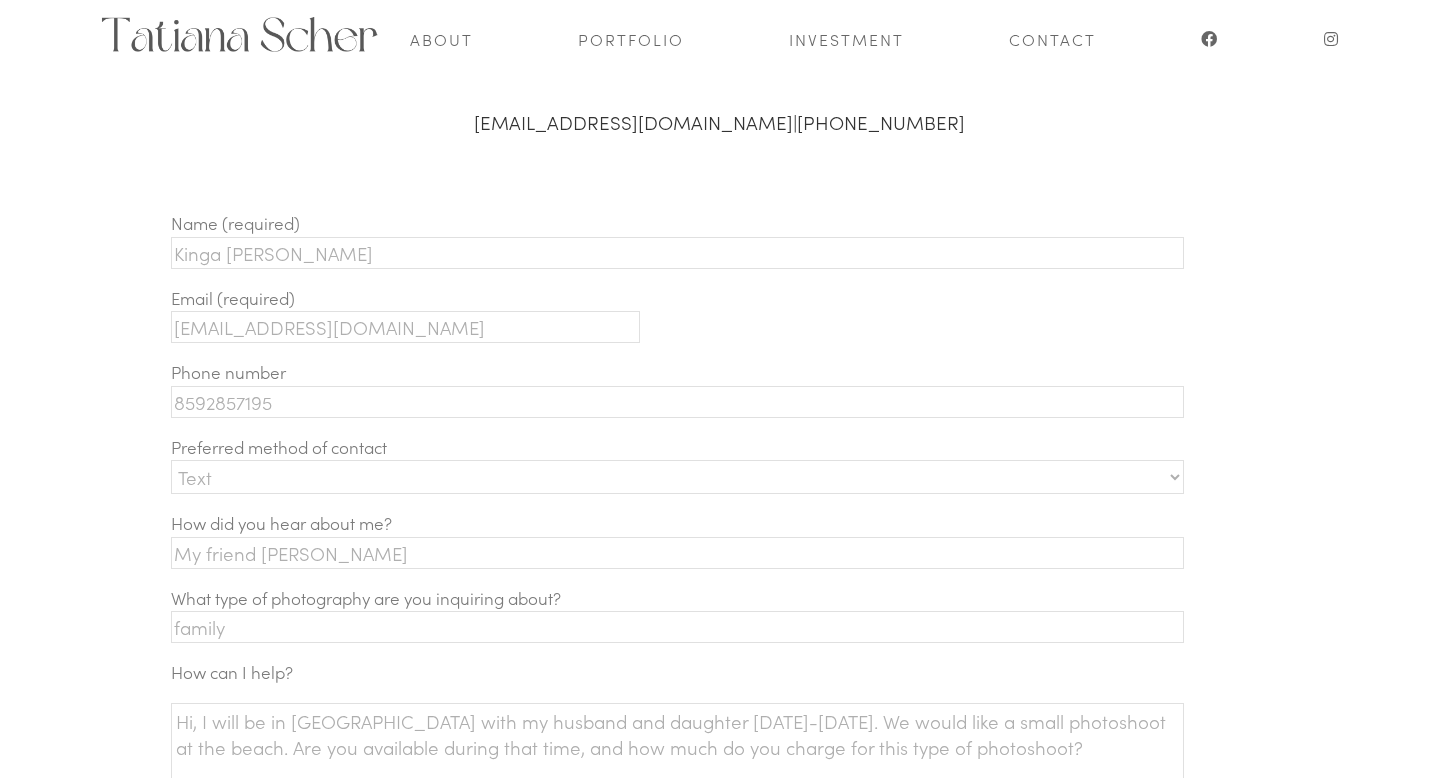 click on "Hi, I will be in [GEOGRAPHIC_DATA] with my husband and daughter [DATE]-[DATE]. We would like a small photoshoot at the beach. Are you available during that time, and how much do you charge for this type of photoshoot?" at bounding box center [677, 838] 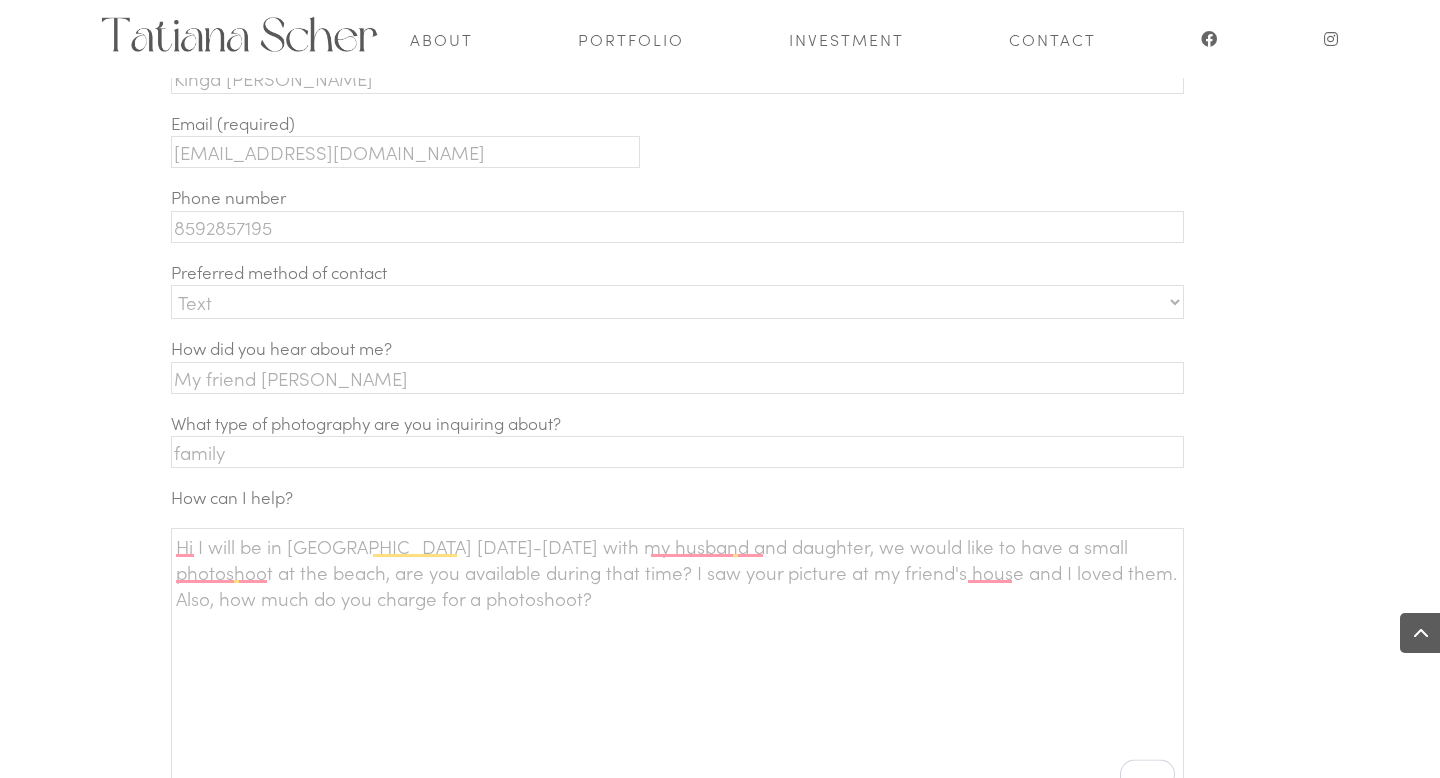 scroll, scrollTop: 875, scrollLeft: 0, axis: vertical 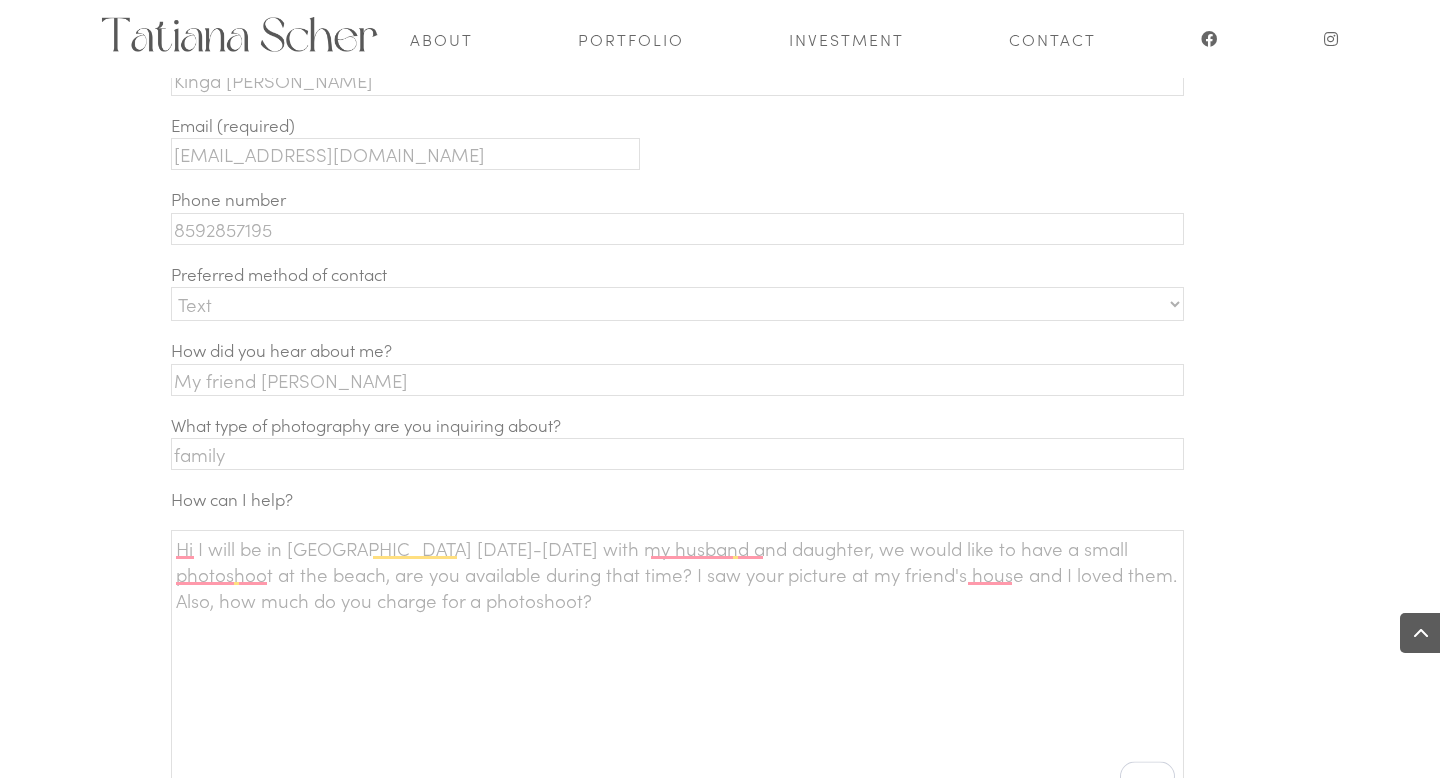 type on "Hi I will be in [GEOGRAPHIC_DATA] [DATE]-[DATE] with my husband and daughter, we would like to have a small photoshoot at the beach, are you available during that time? I saw your picture at my friend's house and I loved them. Also, how much do you charge for a photoshoot?" 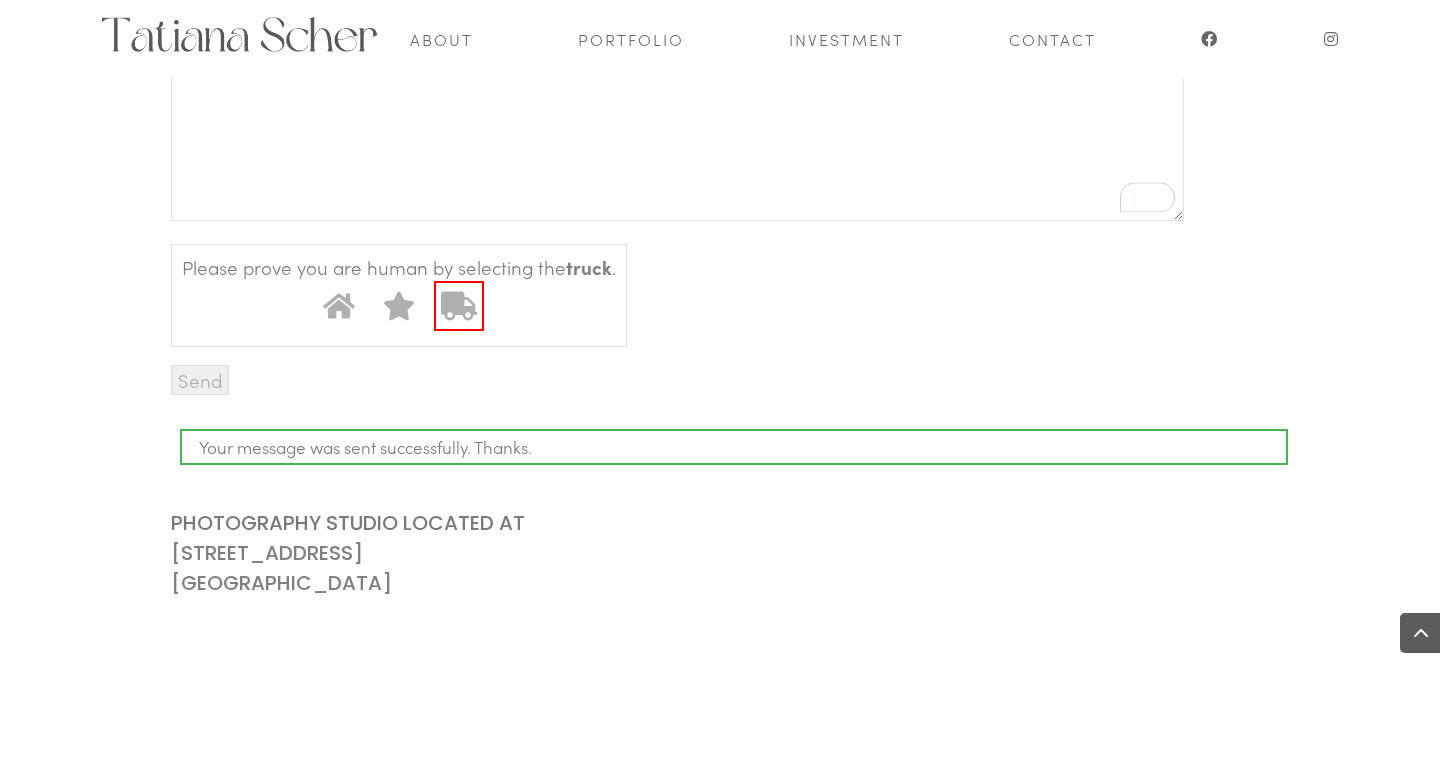 scroll, scrollTop: 1463, scrollLeft: 0, axis: vertical 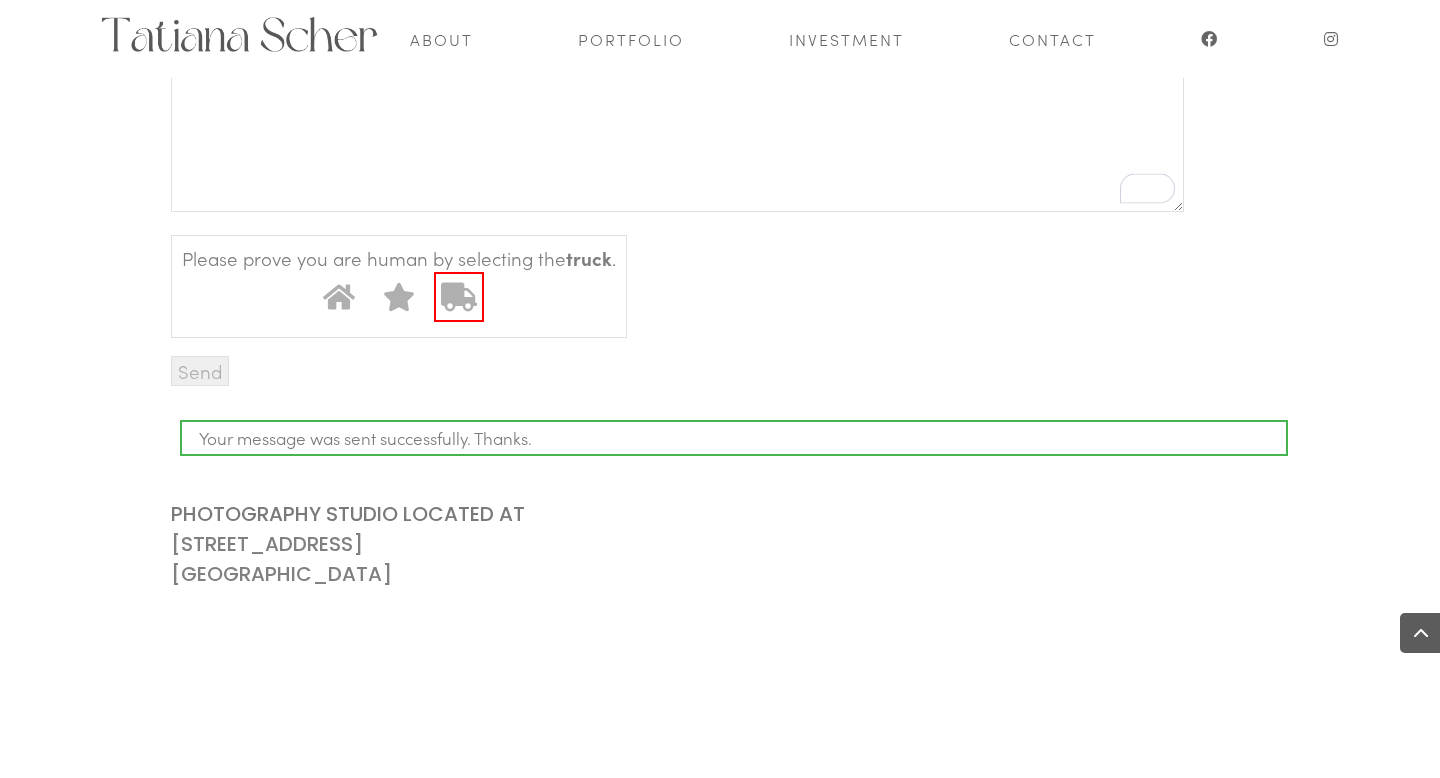 click 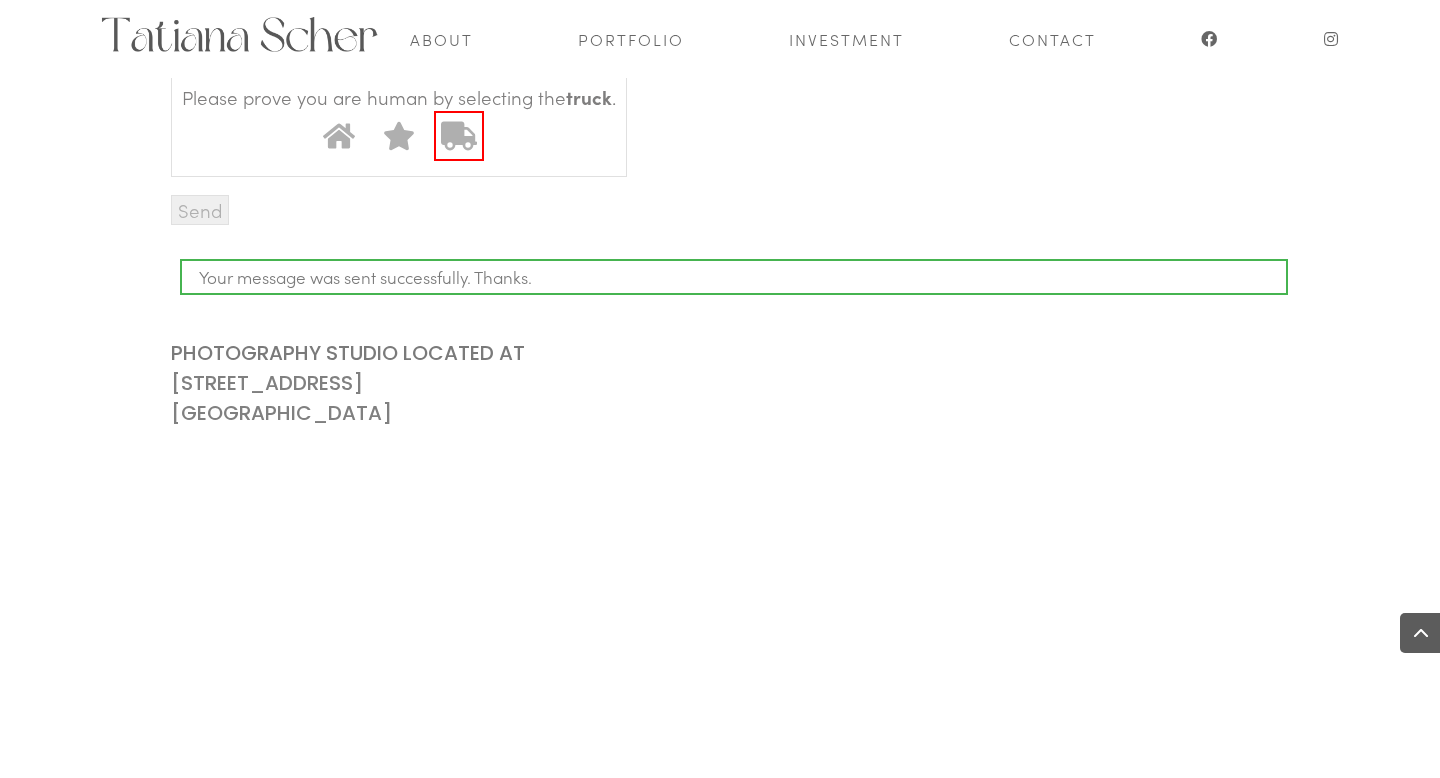 scroll, scrollTop: 1989, scrollLeft: 0, axis: vertical 